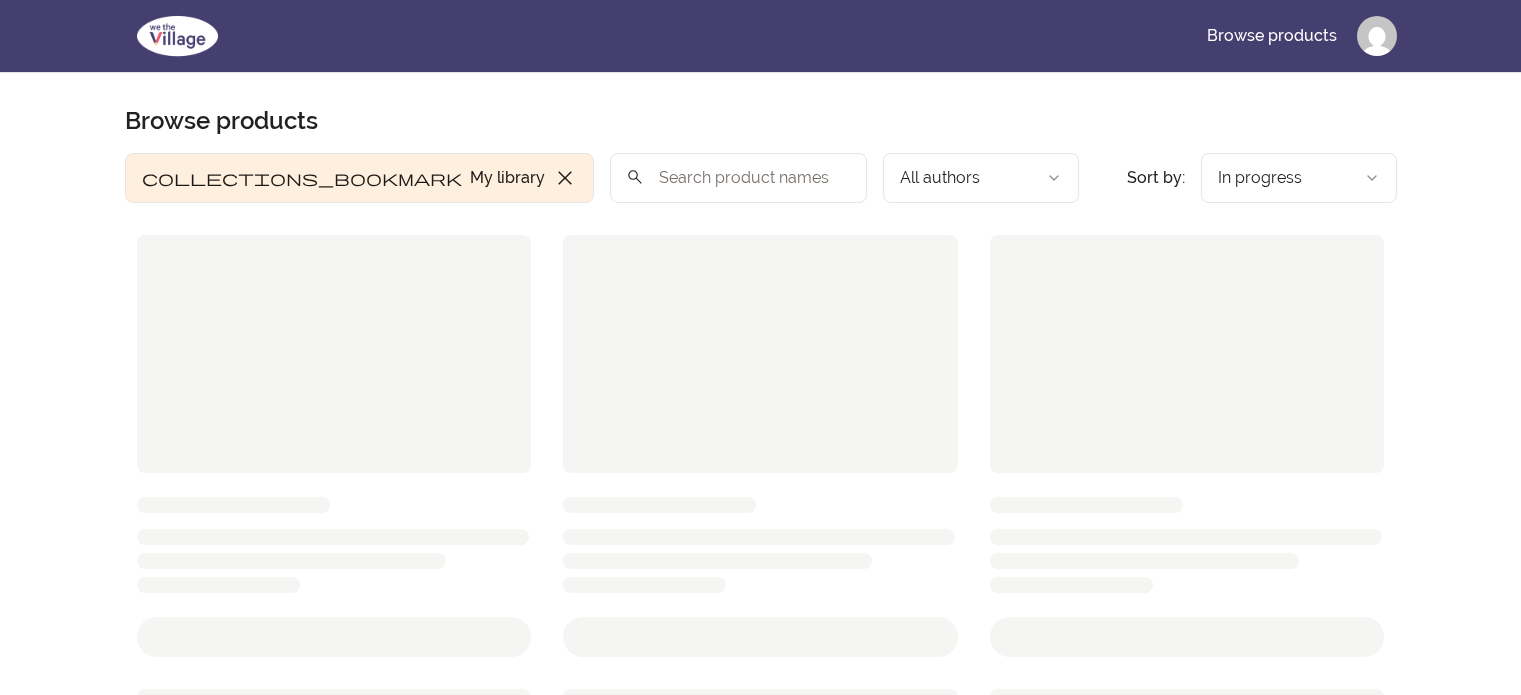 scroll, scrollTop: 0, scrollLeft: 0, axis: both 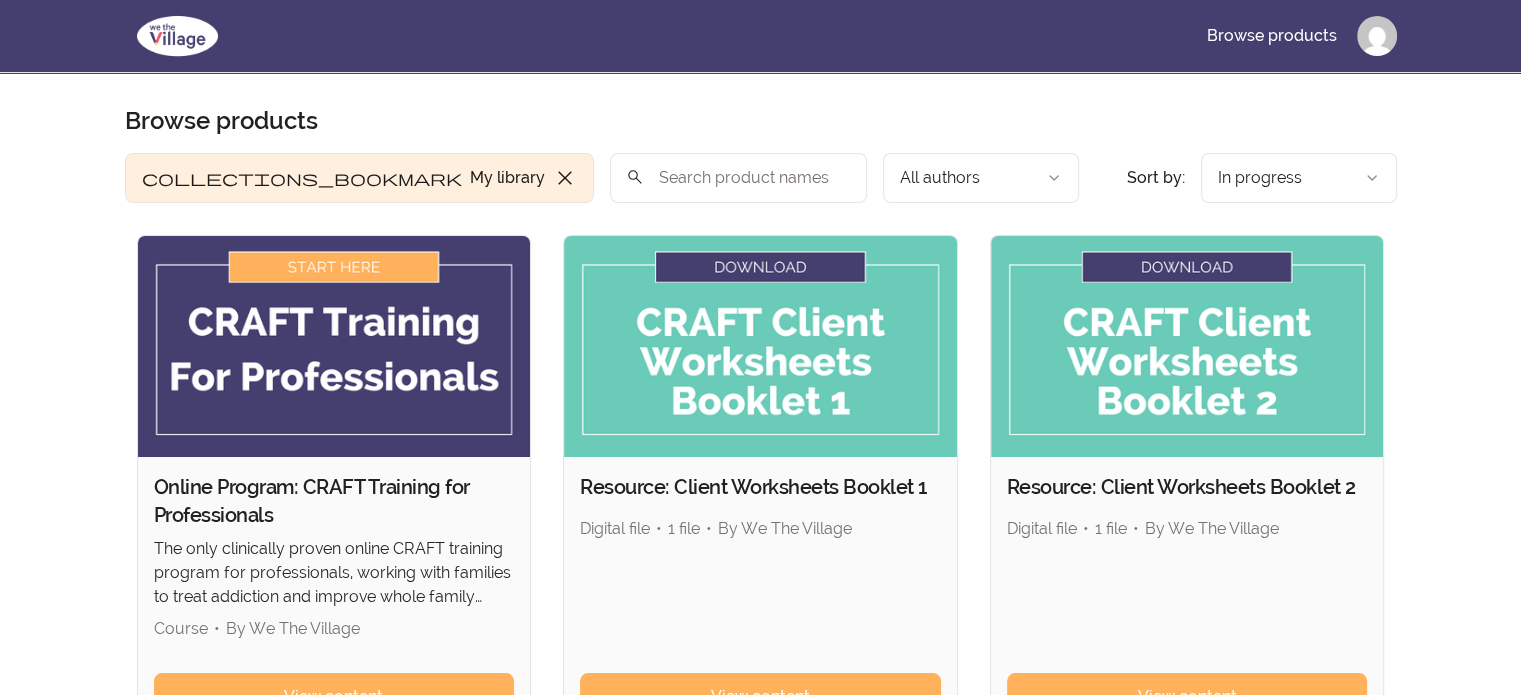click at bounding box center [334, 346] 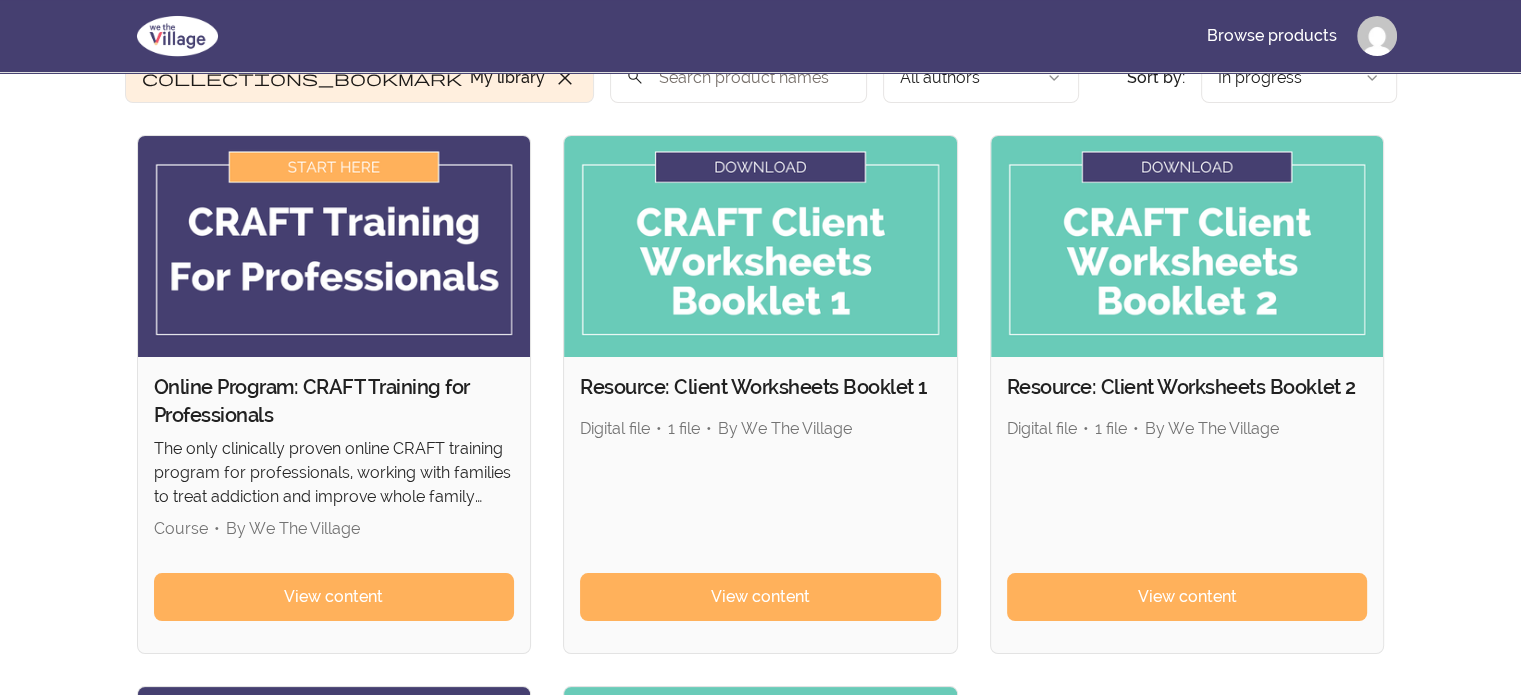 scroll, scrollTop: 0, scrollLeft: 0, axis: both 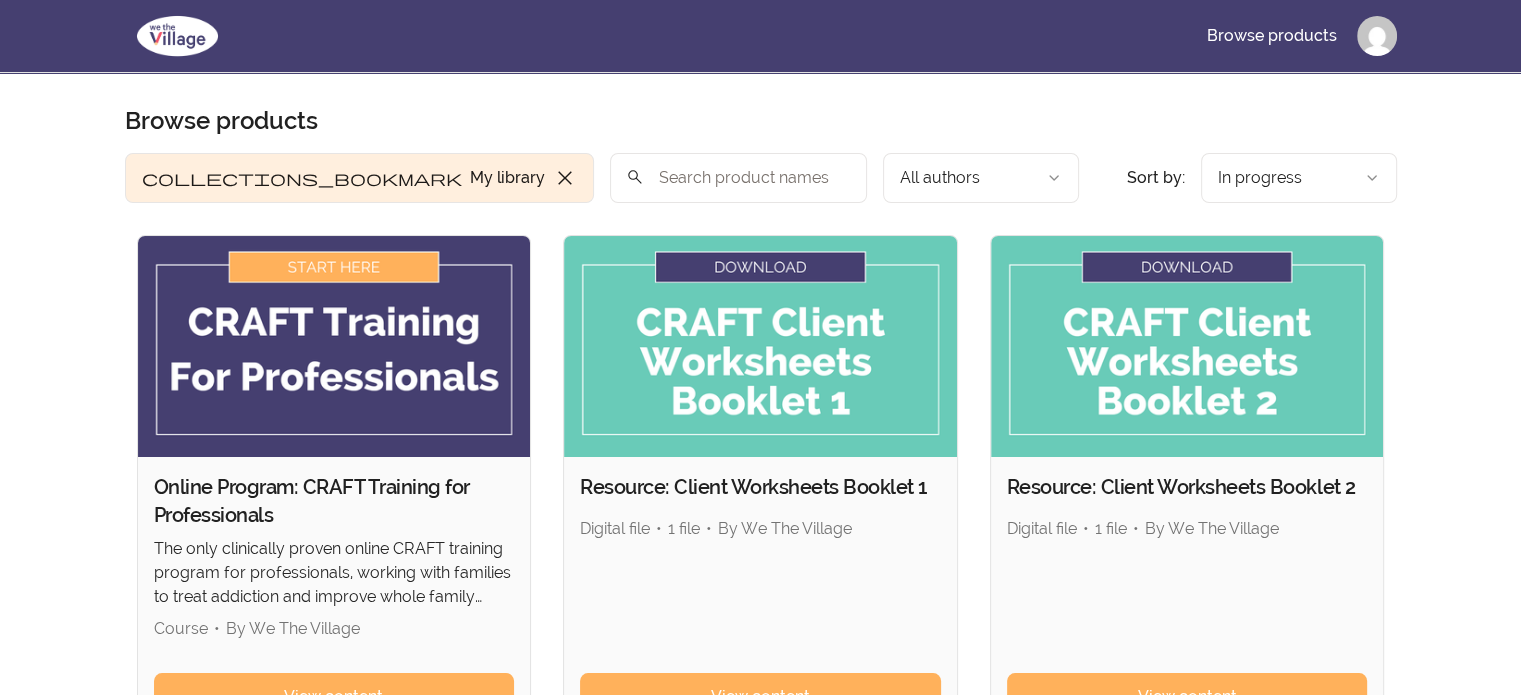 click at bounding box center (334, 346) 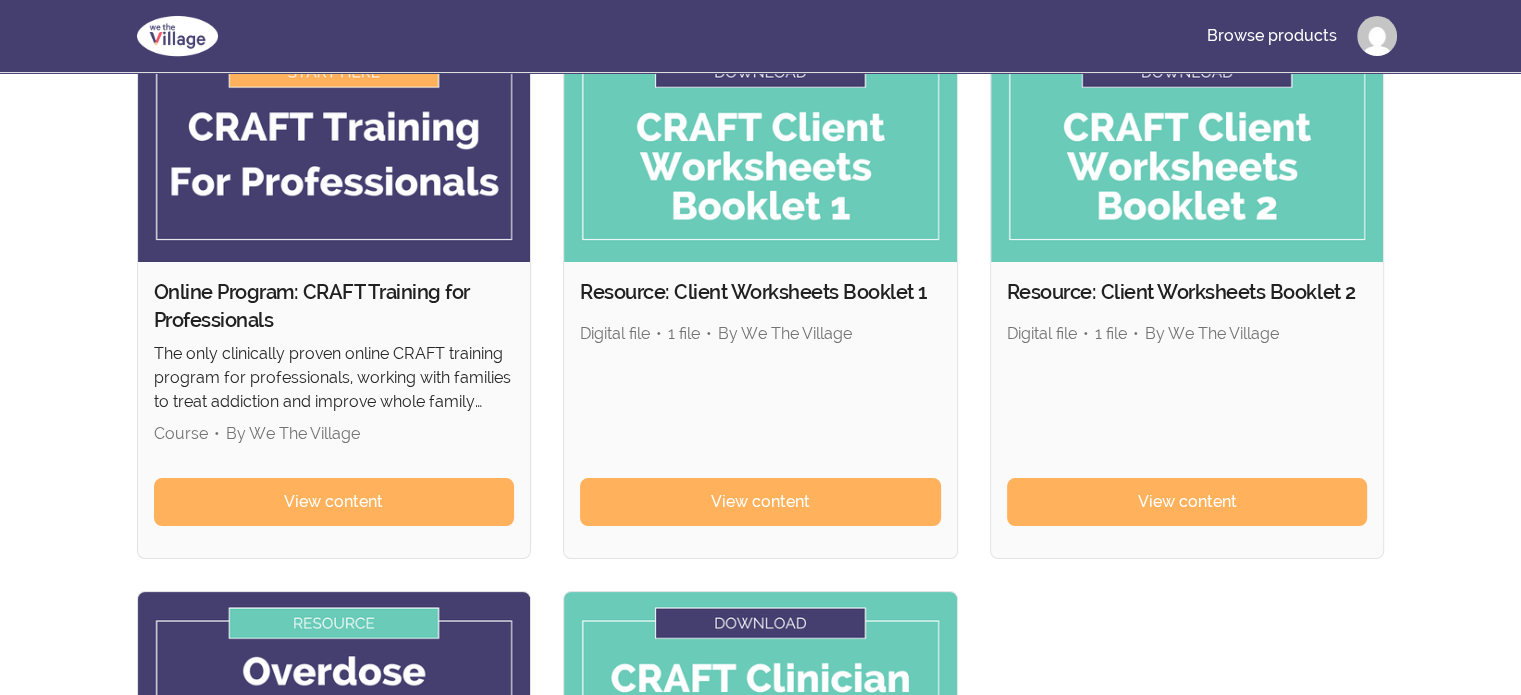 scroll, scrollTop: 200, scrollLeft: 0, axis: vertical 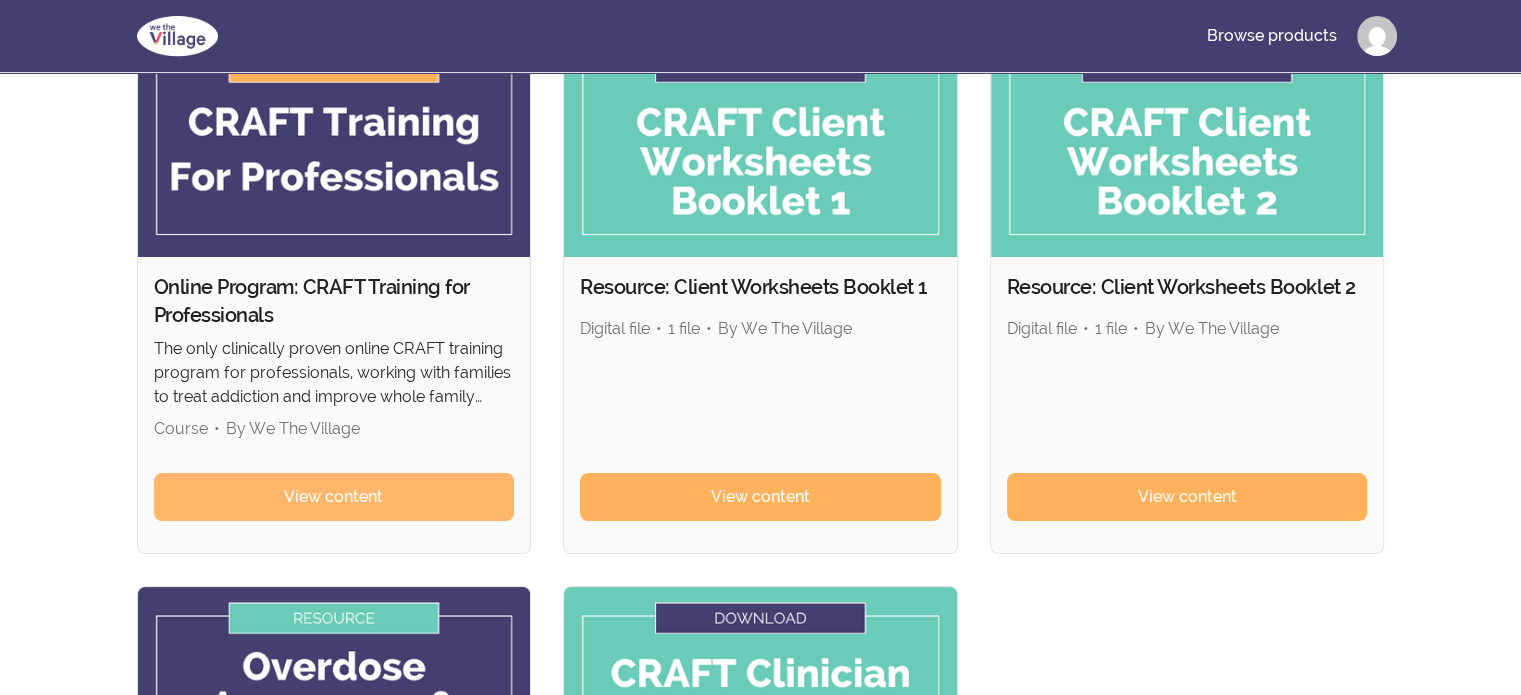 click on "View content" at bounding box center [333, 497] 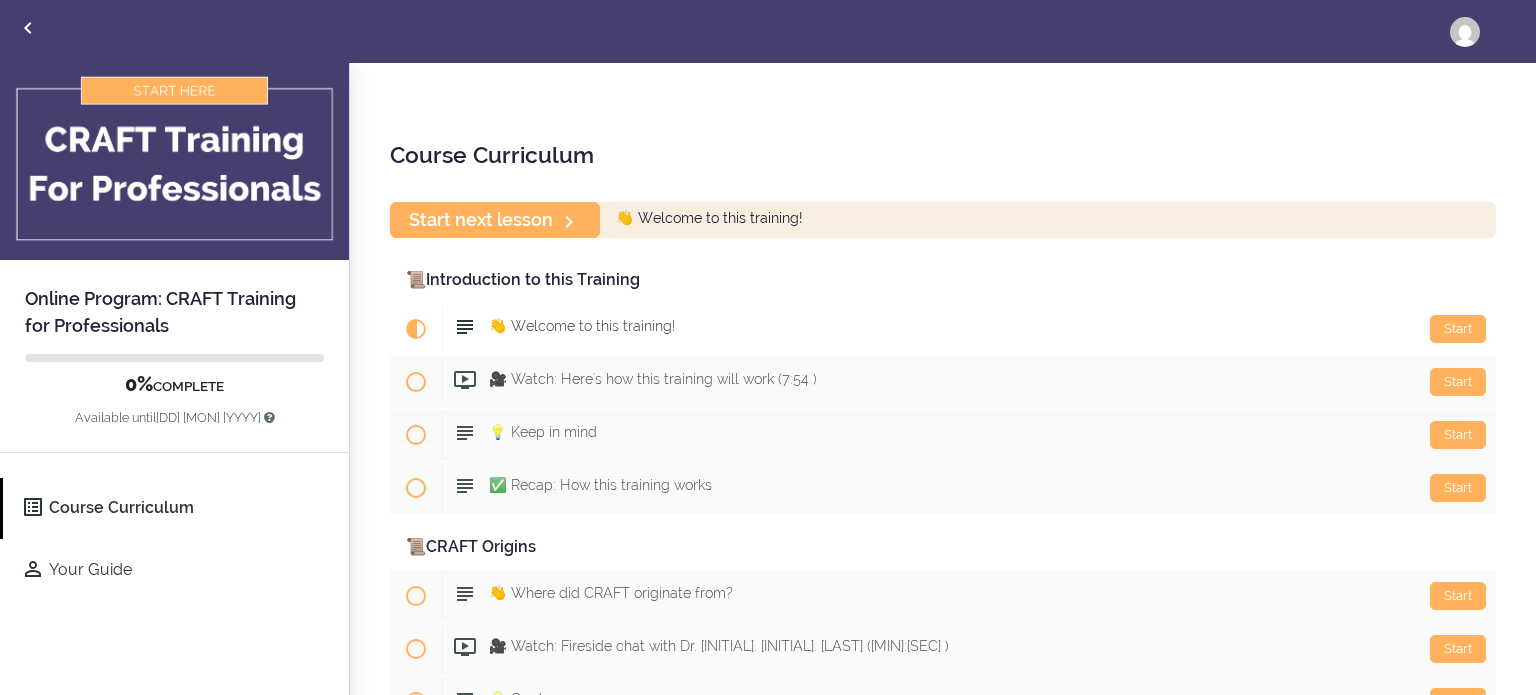 scroll, scrollTop: 0, scrollLeft: 0, axis: both 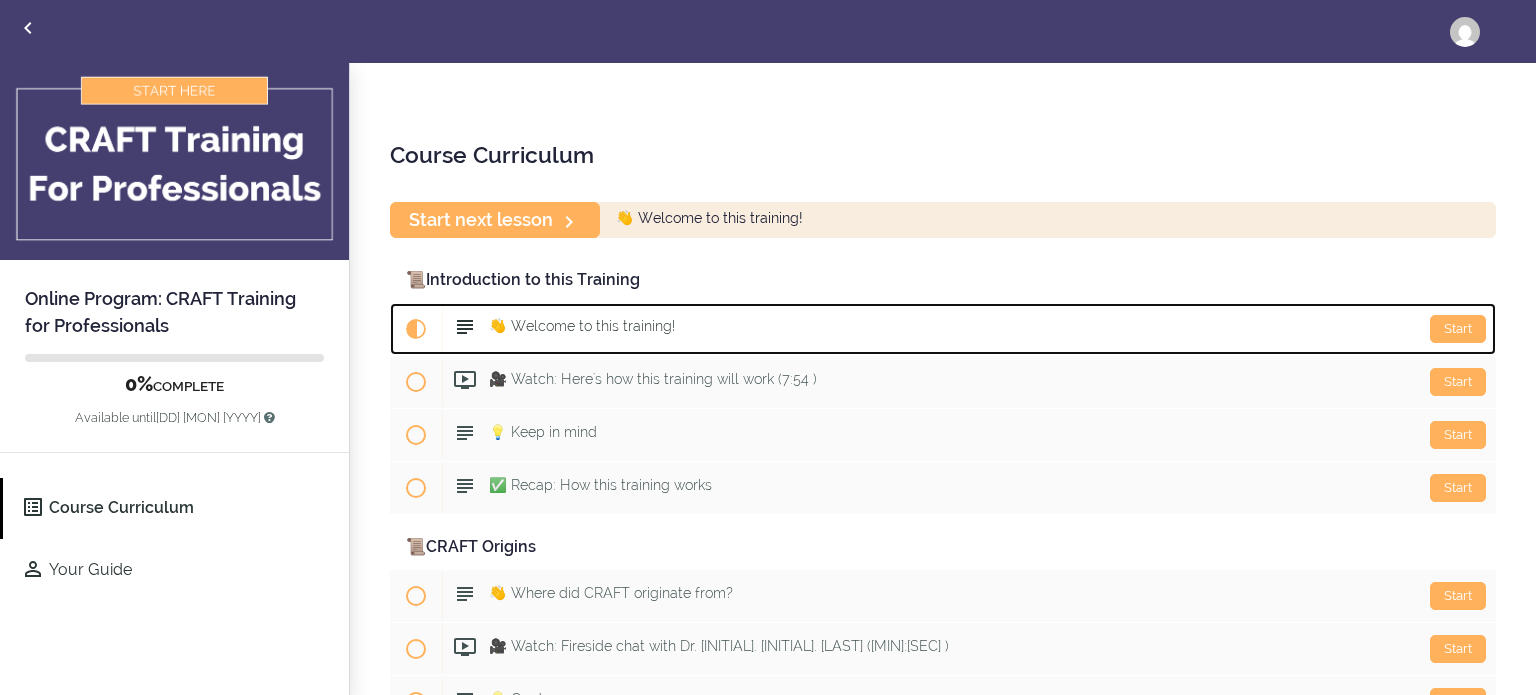 click on "Start
👋 Welcome to this training!" at bounding box center (969, 329) 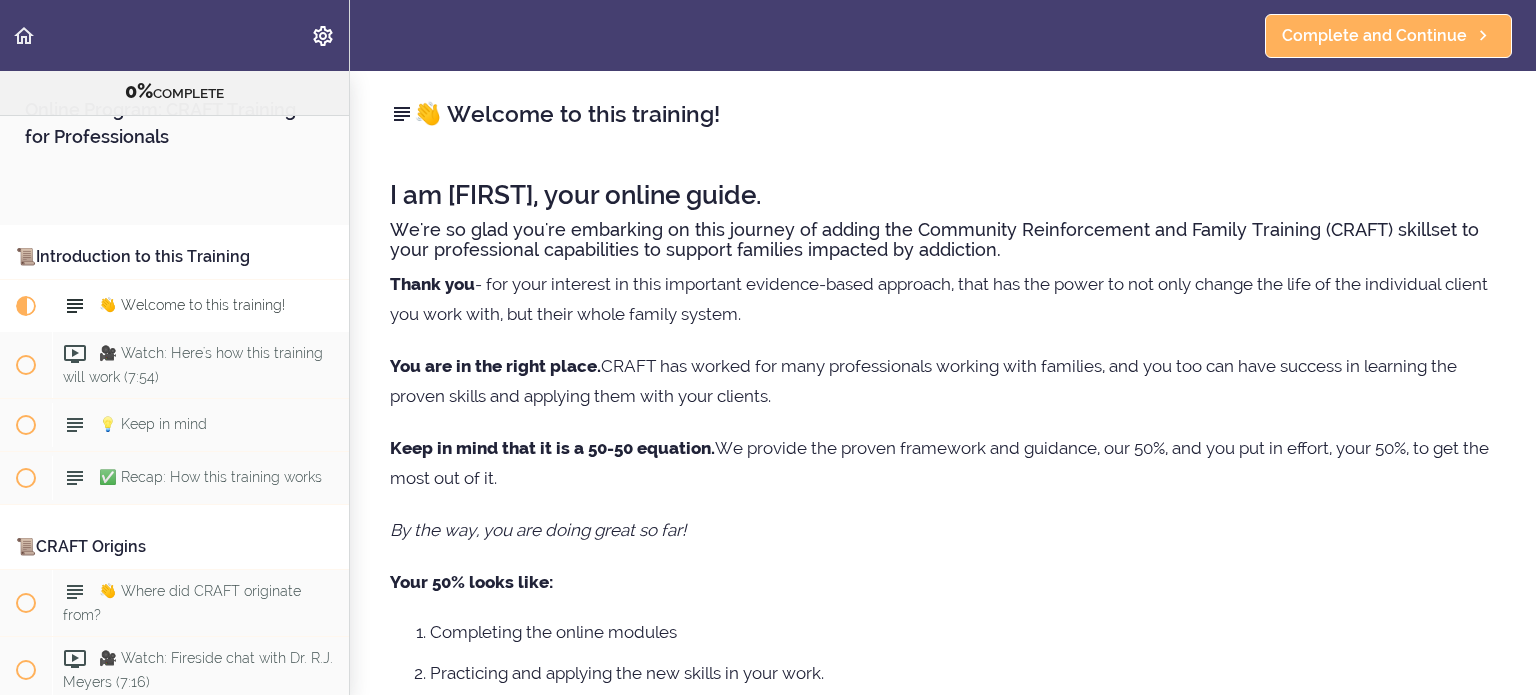 scroll, scrollTop: 0, scrollLeft: 0, axis: both 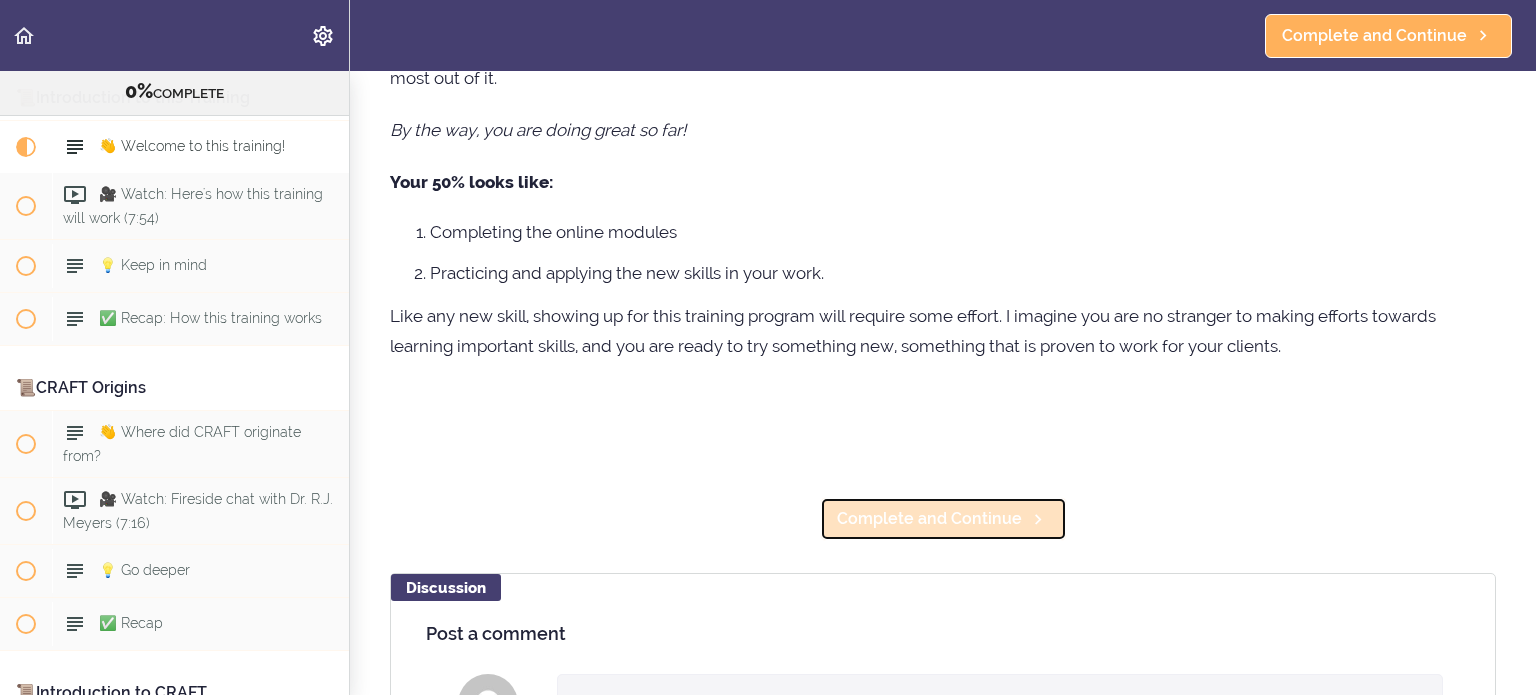 click on "Complete and Continue" at bounding box center (929, 519) 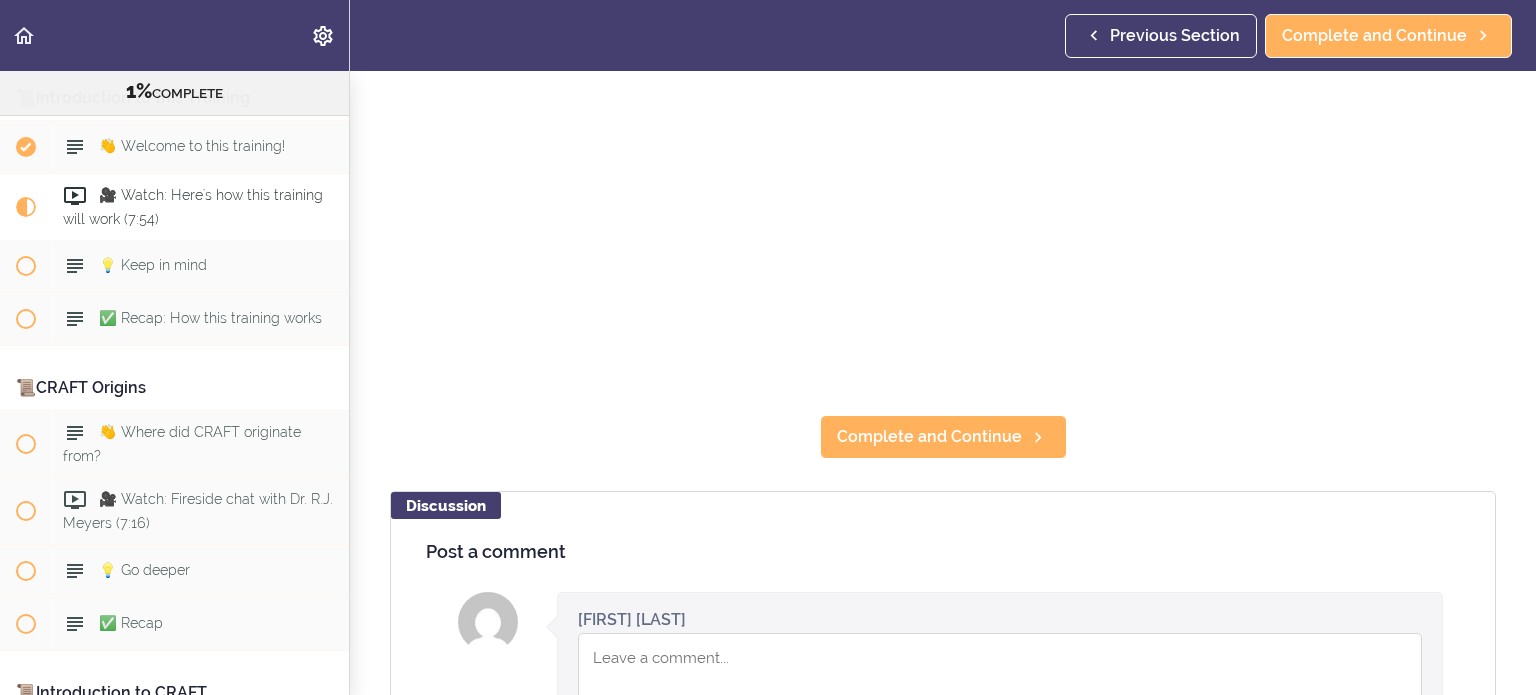 scroll, scrollTop: 0, scrollLeft: 0, axis: both 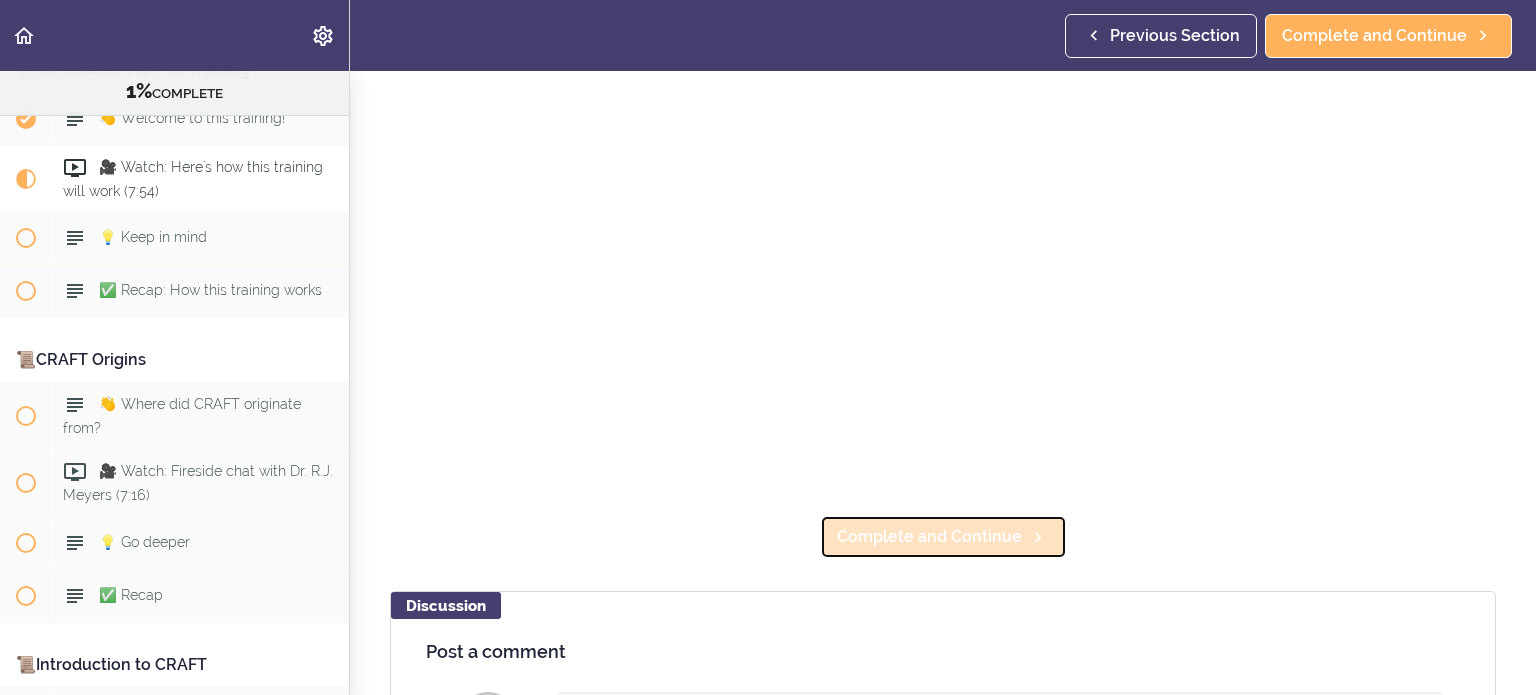 click on "Complete and Continue" at bounding box center (929, 537) 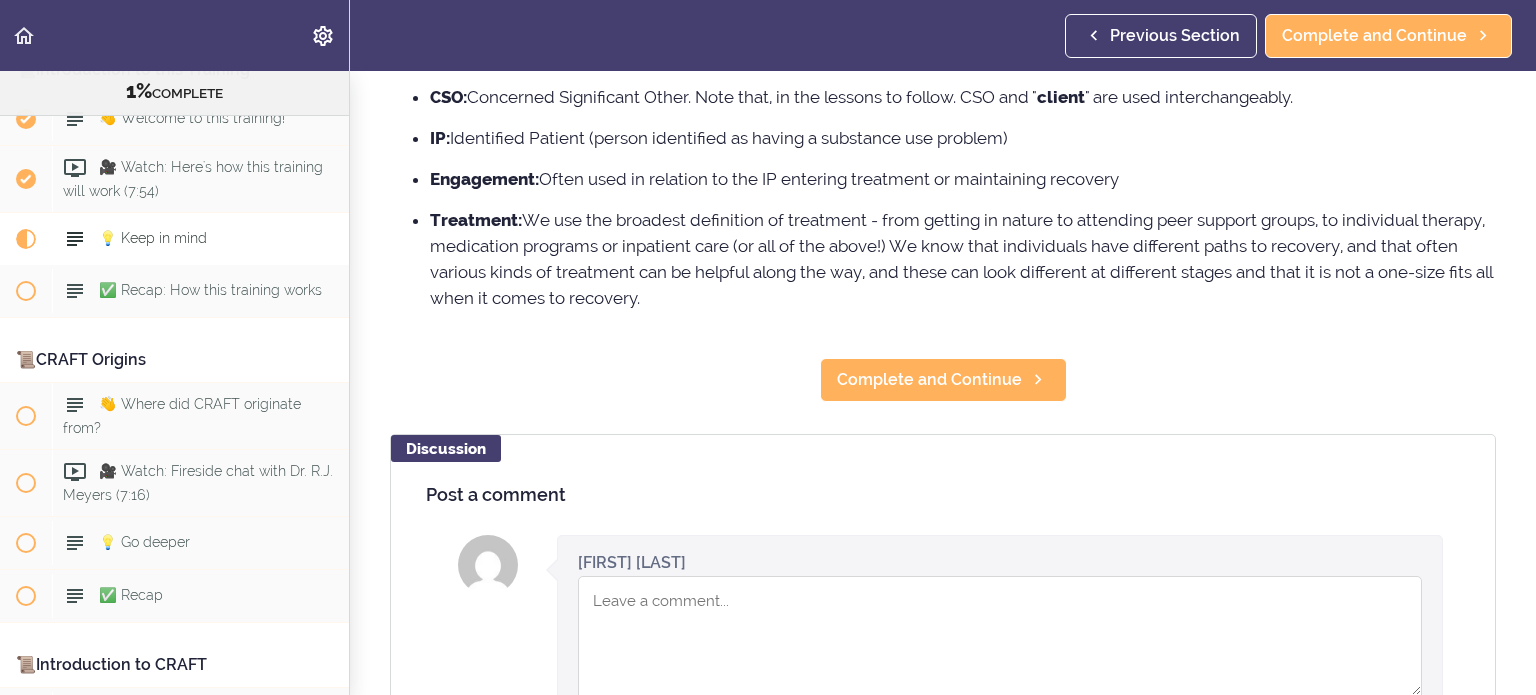 scroll, scrollTop: 0, scrollLeft: 0, axis: both 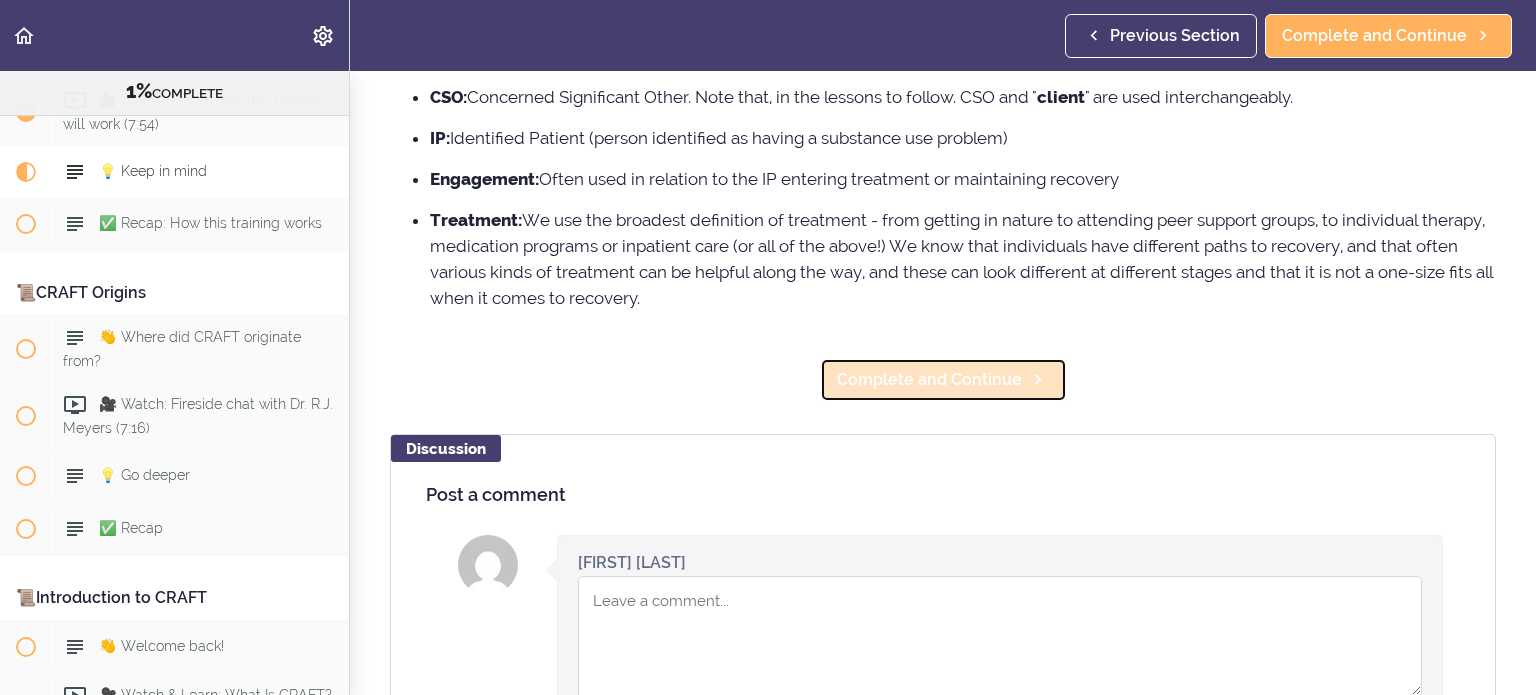 click on "Complete and Continue" at bounding box center [929, 380] 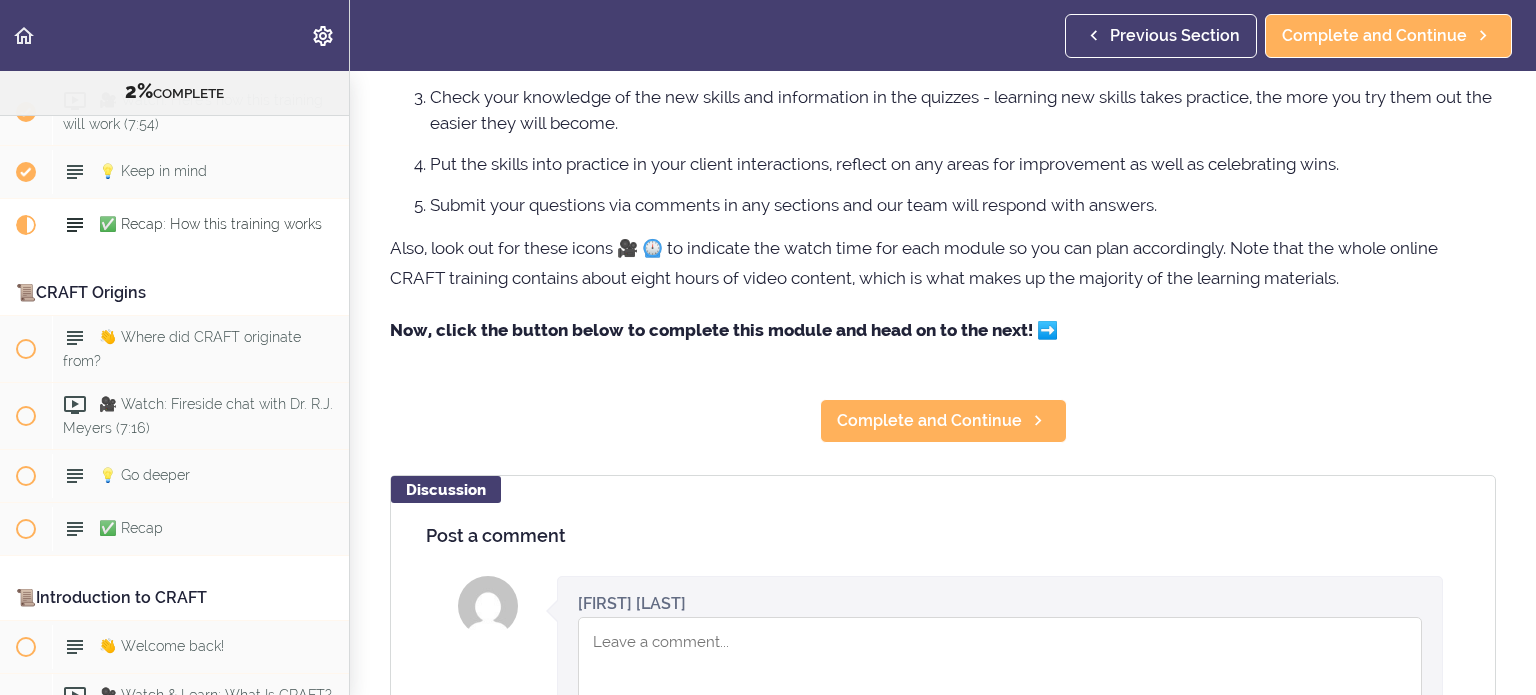 scroll, scrollTop: 0, scrollLeft: 0, axis: both 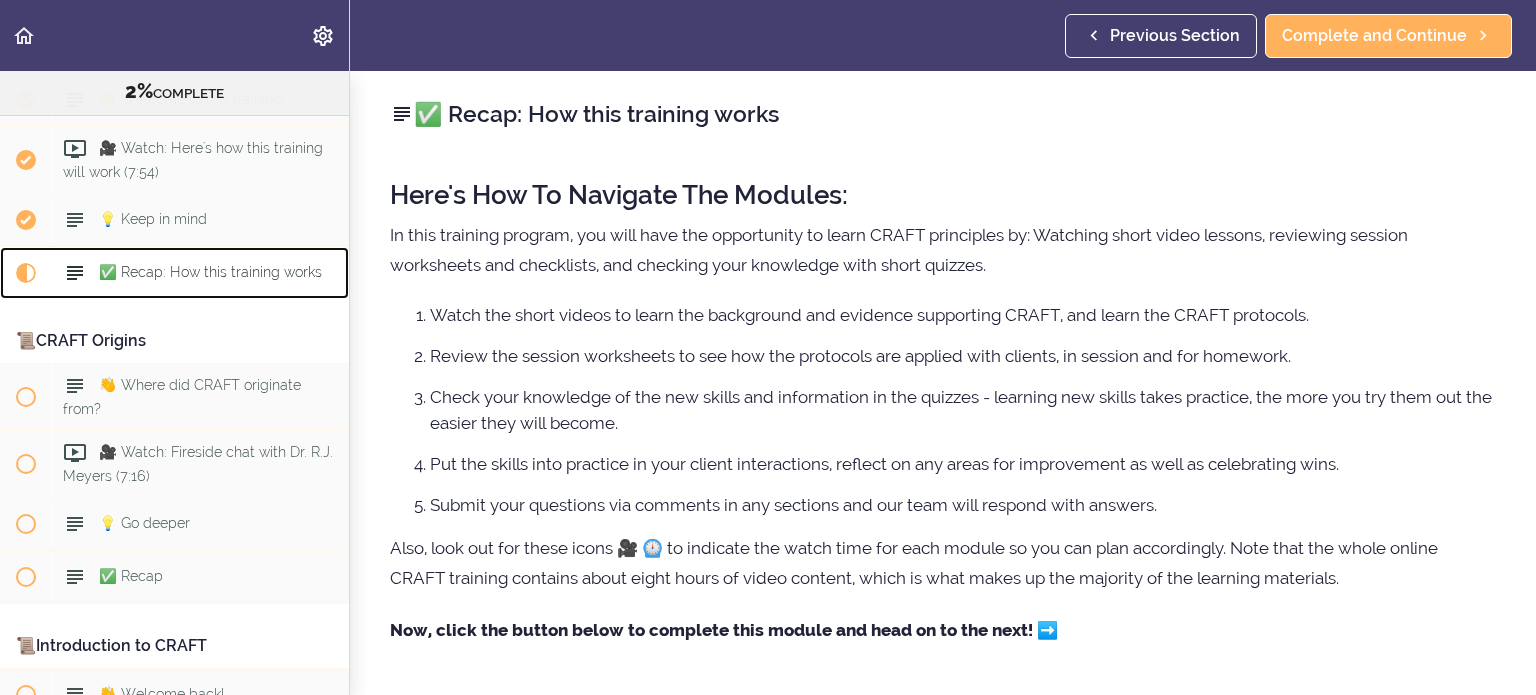 click on "✅ Recap: How this training works" at bounding box center (200, 273) 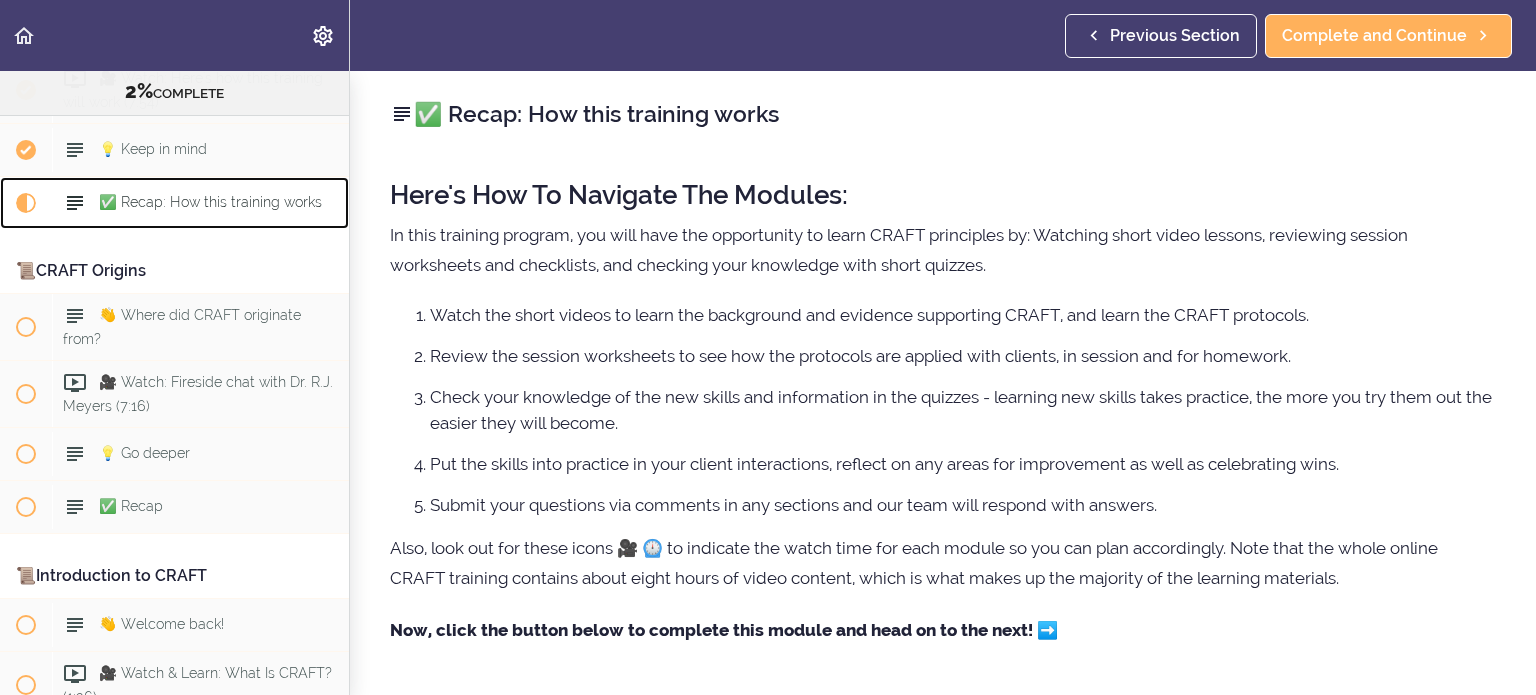 scroll, scrollTop: 306, scrollLeft: 0, axis: vertical 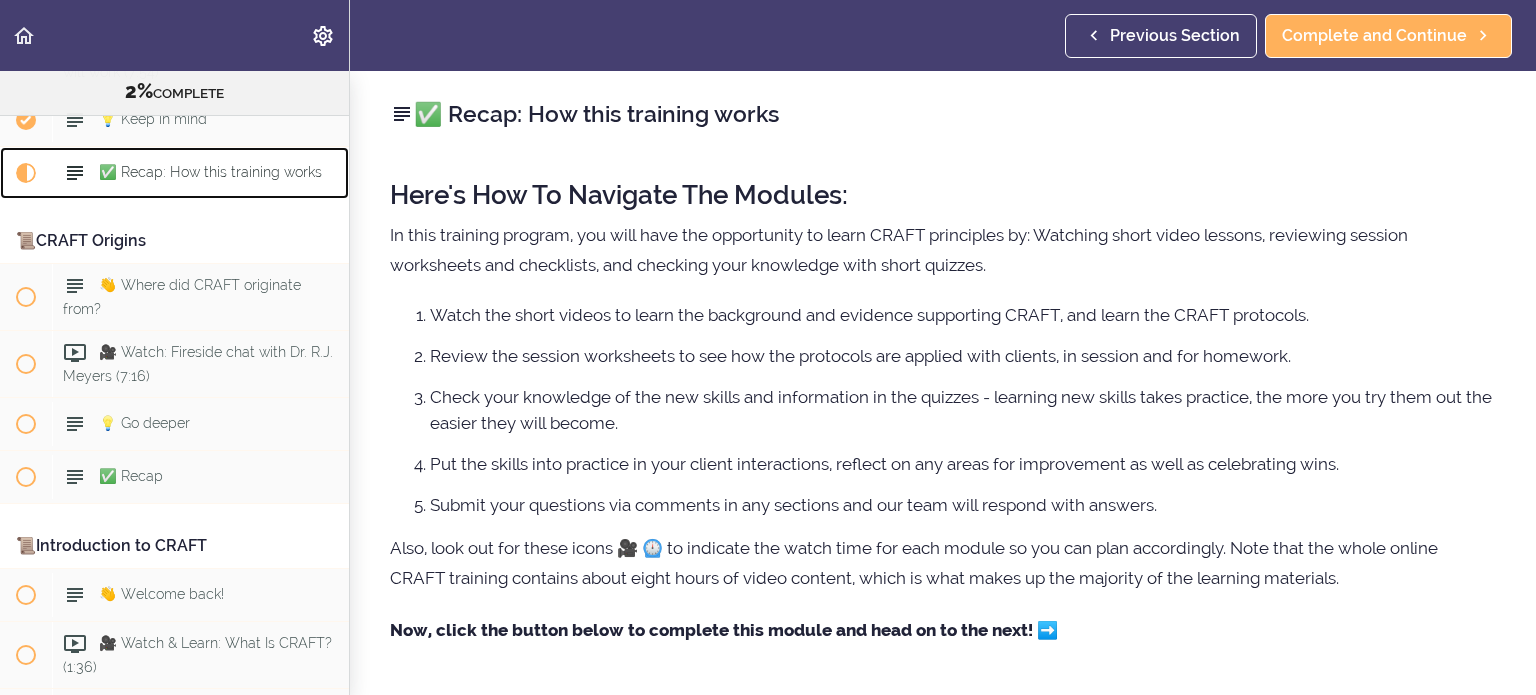 click on "✅ Recap: How this training works" at bounding box center [210, 172] 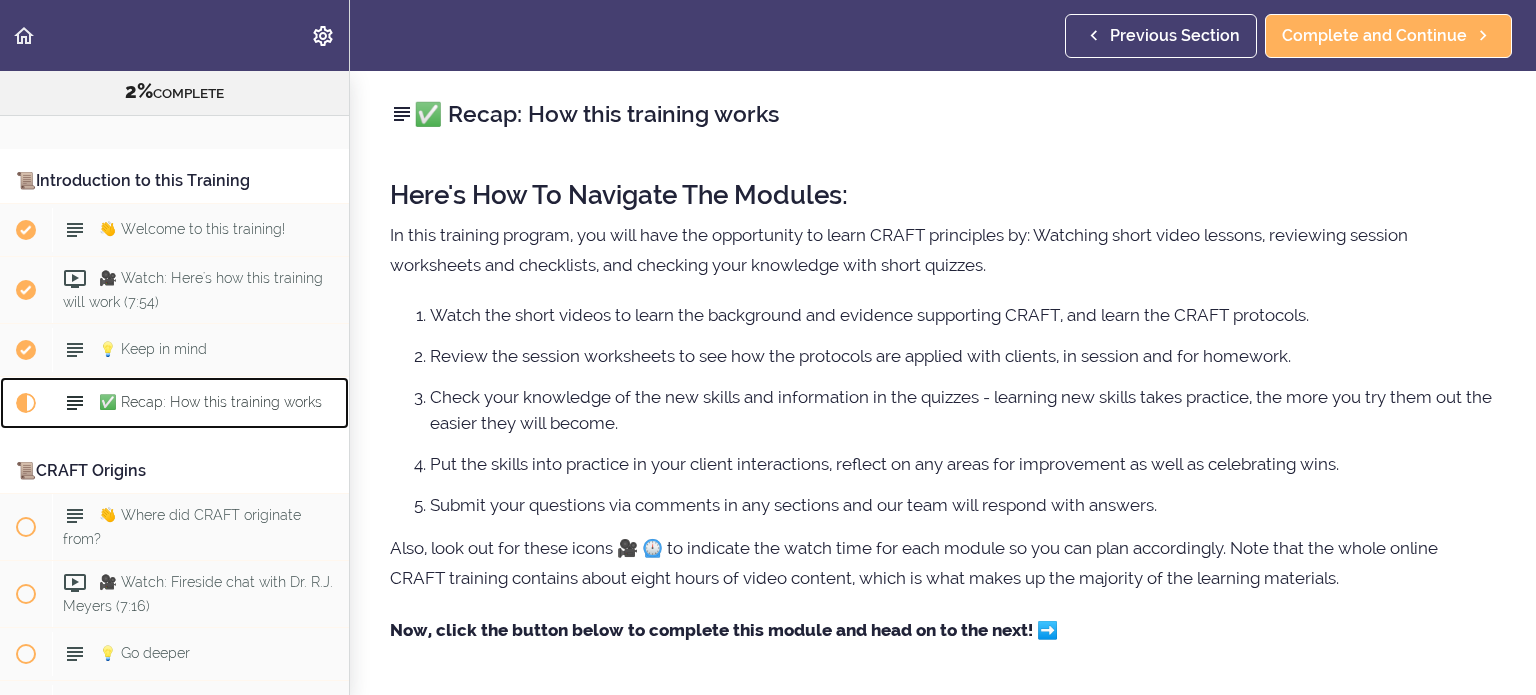 scroll, scrollTop: 6, scrollLeft: 0, axis: vertical 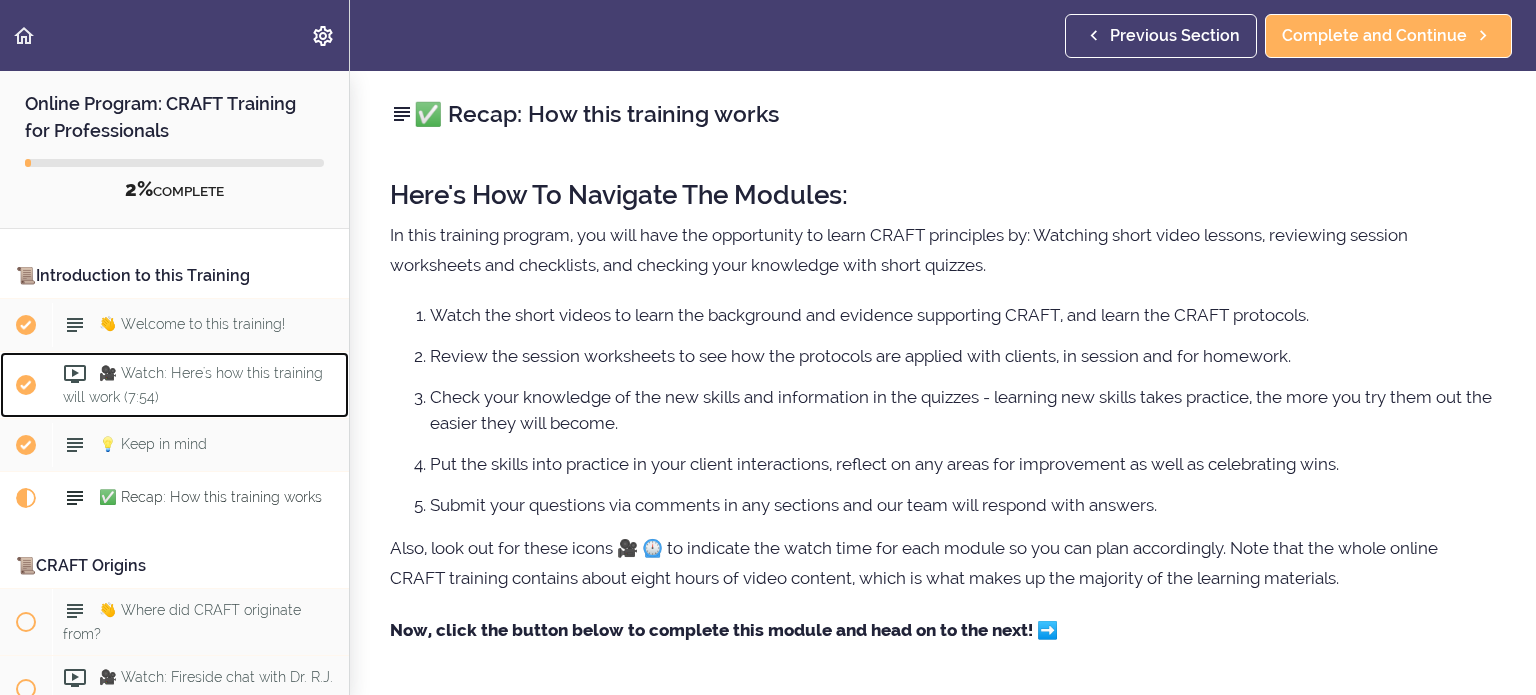click 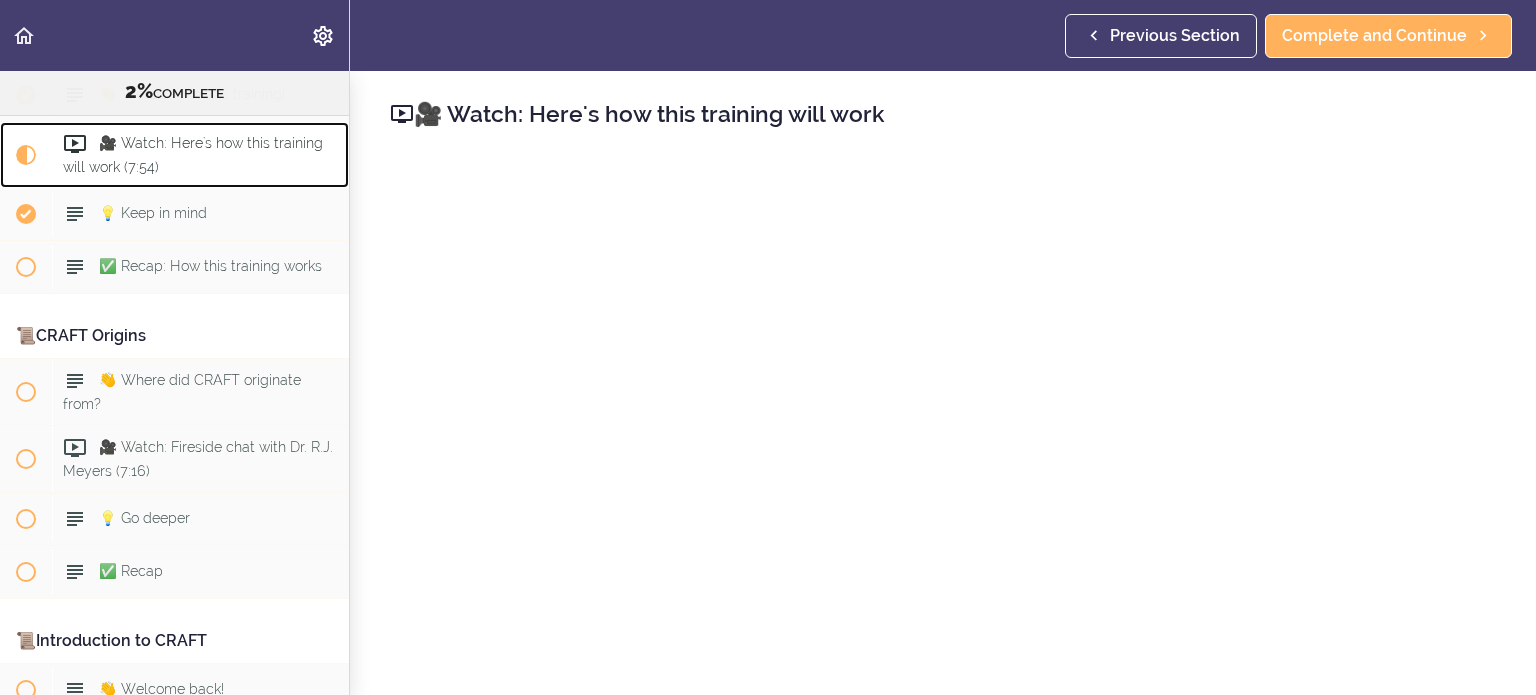 scroll, scrollTop: 212, scrollLeft: 0, axis: vertical 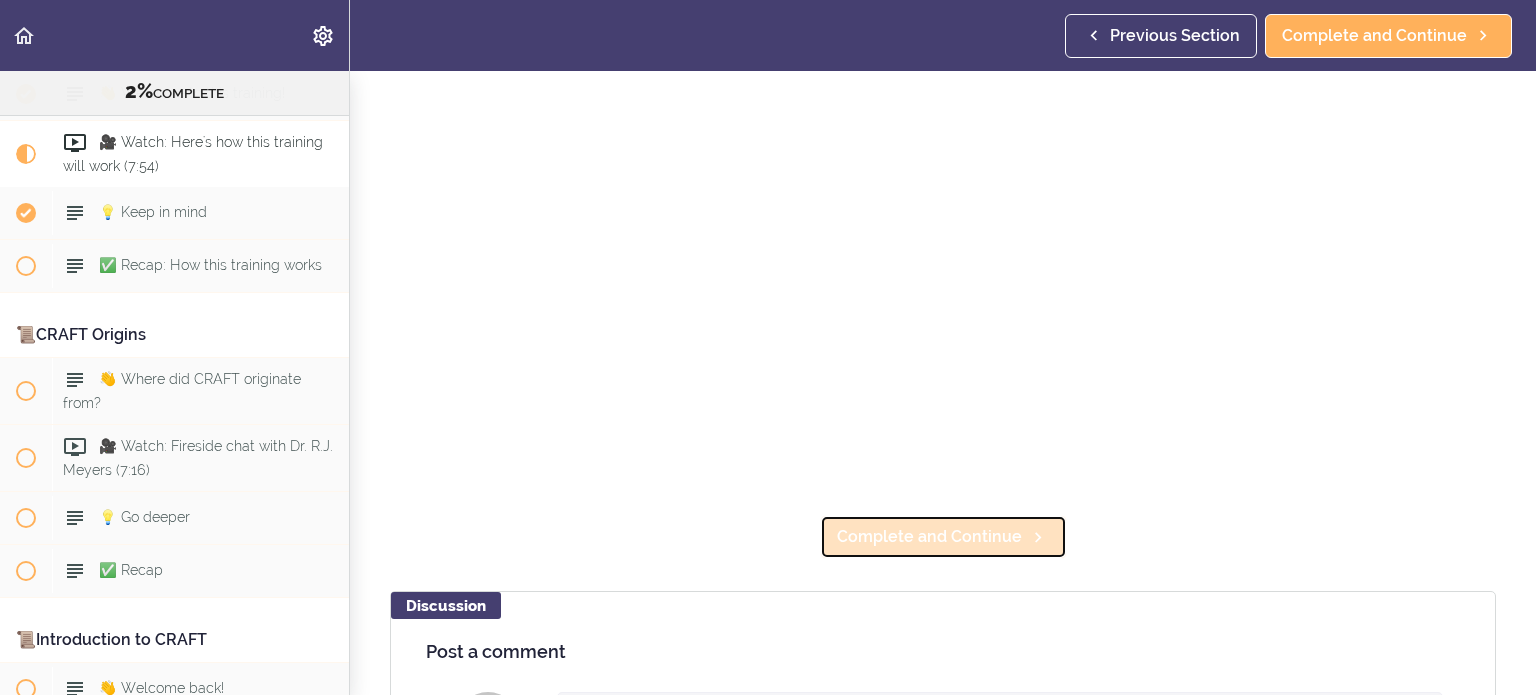 click on "Complete and Continue" at bounding box center (929, 537) 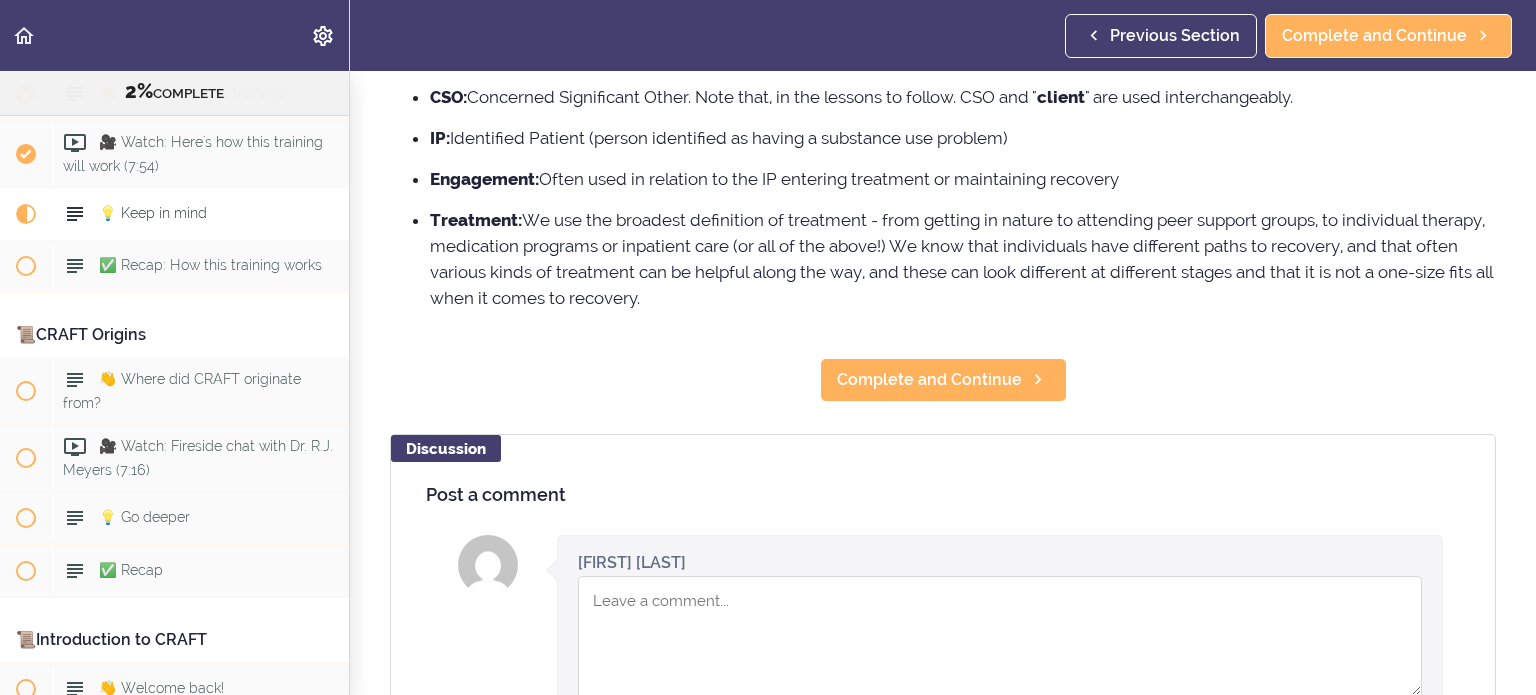 scroll, scrollTop: 0, scrollLeft: 0, axis: both 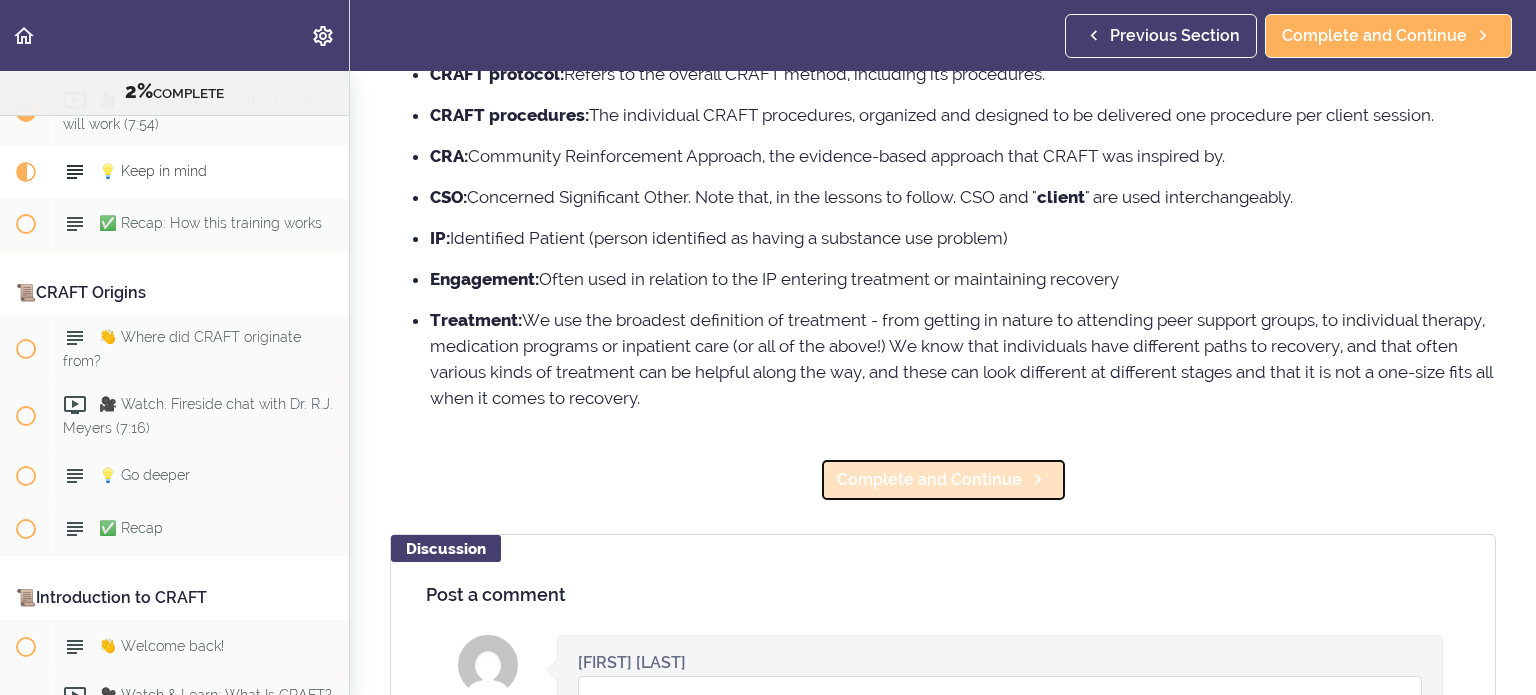 click on "Complete and Continue" at bounding box center [929, 480] 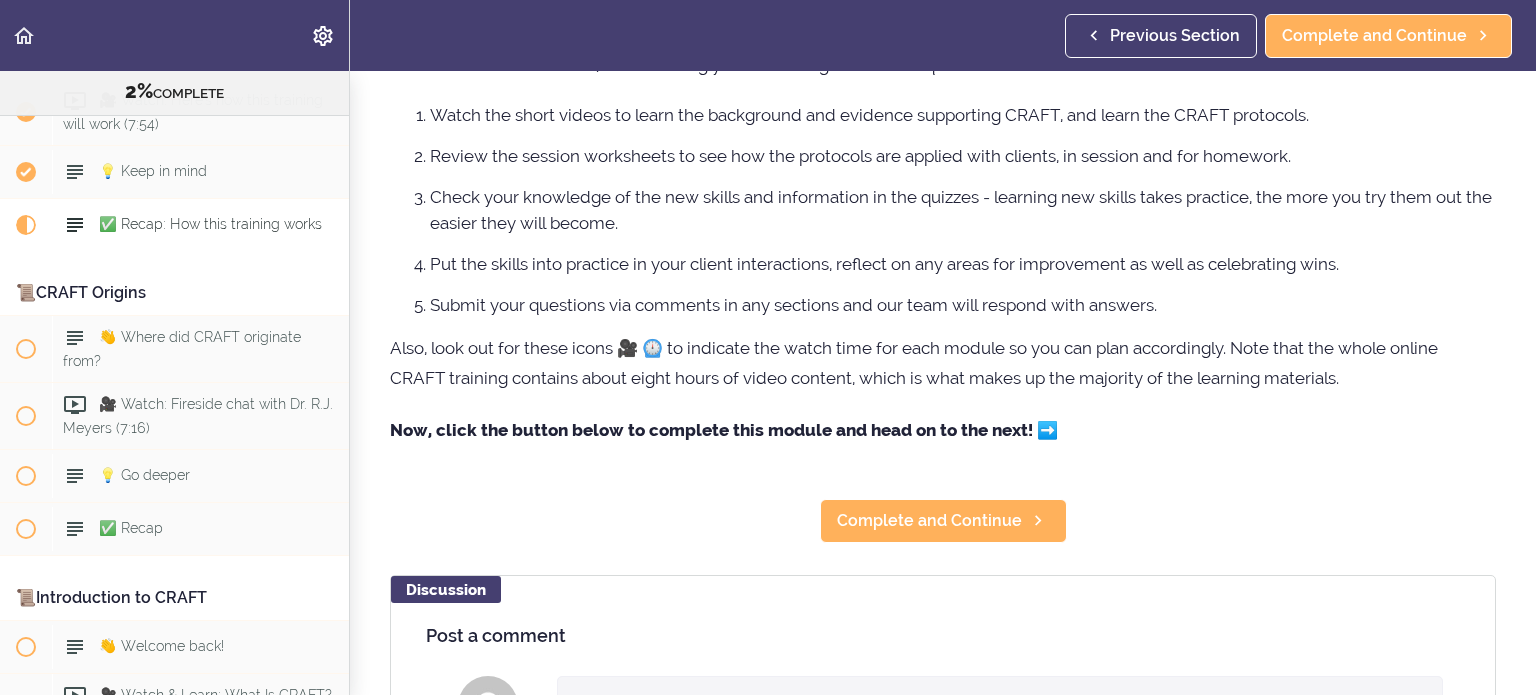 scroll, scrollTop: 0, scrollLeft: 0, axis: both 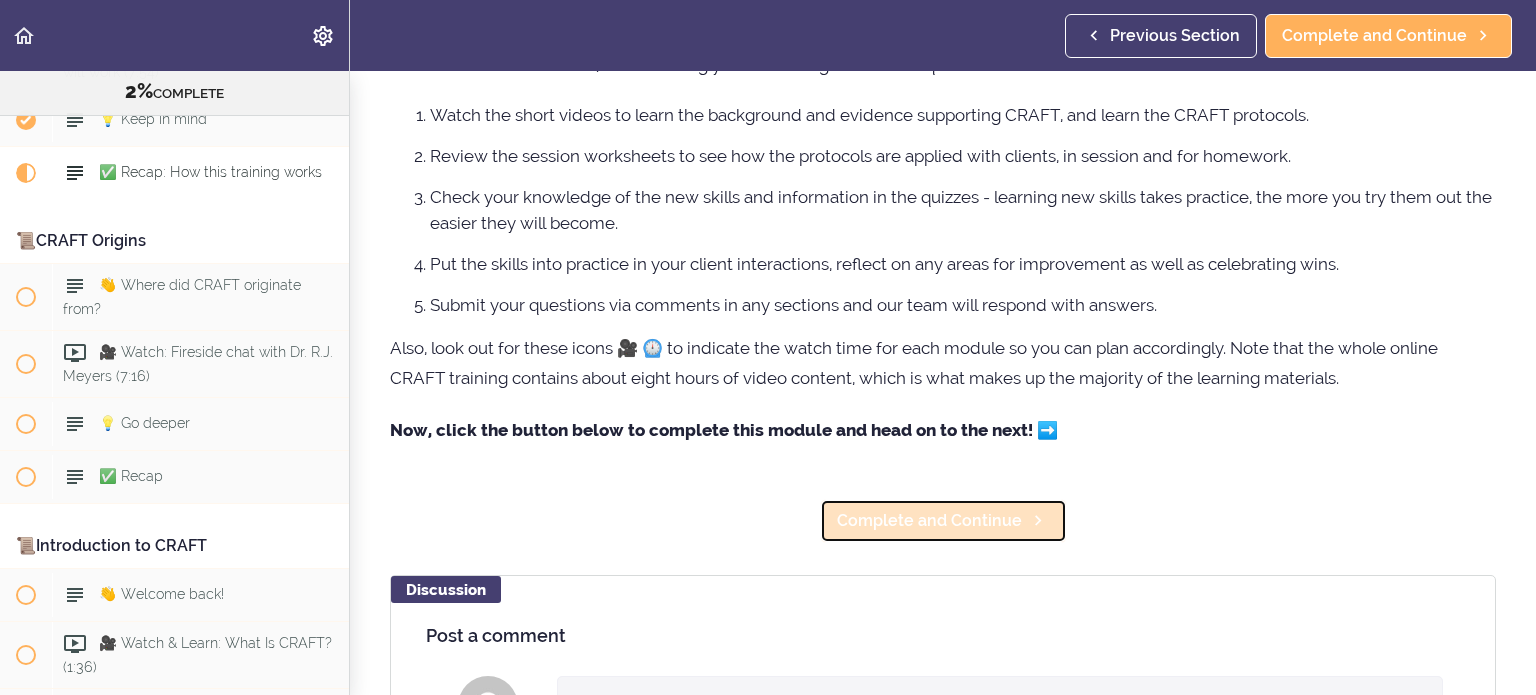 click 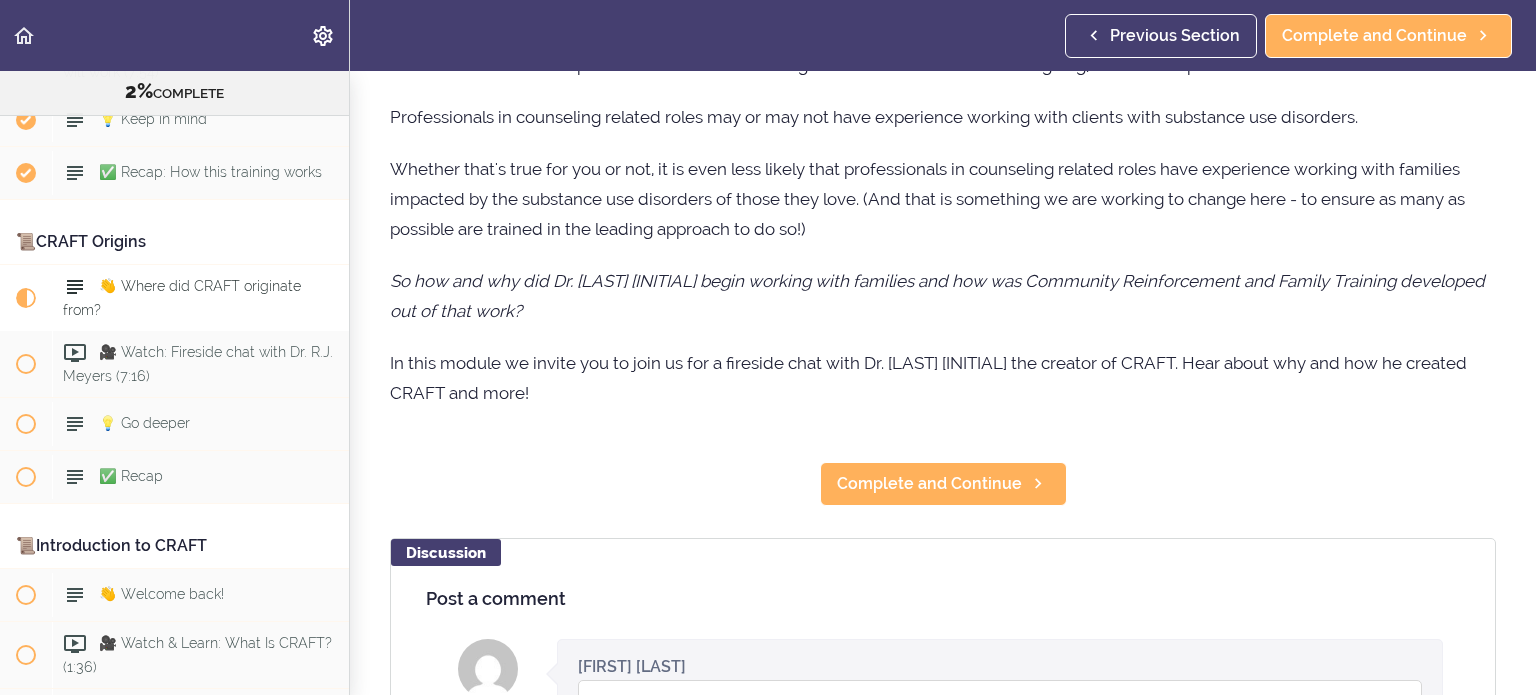 scroll, scrollTop: 0, scrollLeft: 0, axis: both 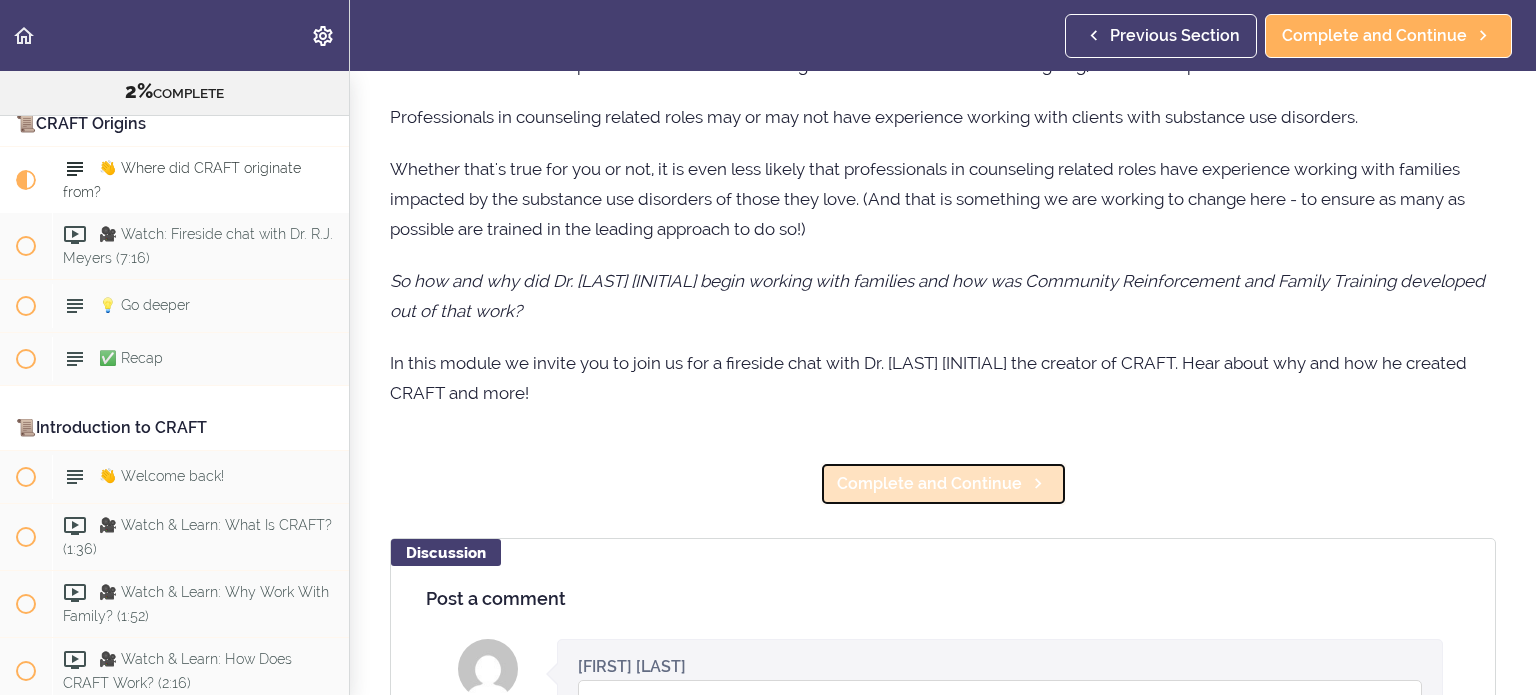 click on "Complete and Continue" at bounding box center [929, 484] 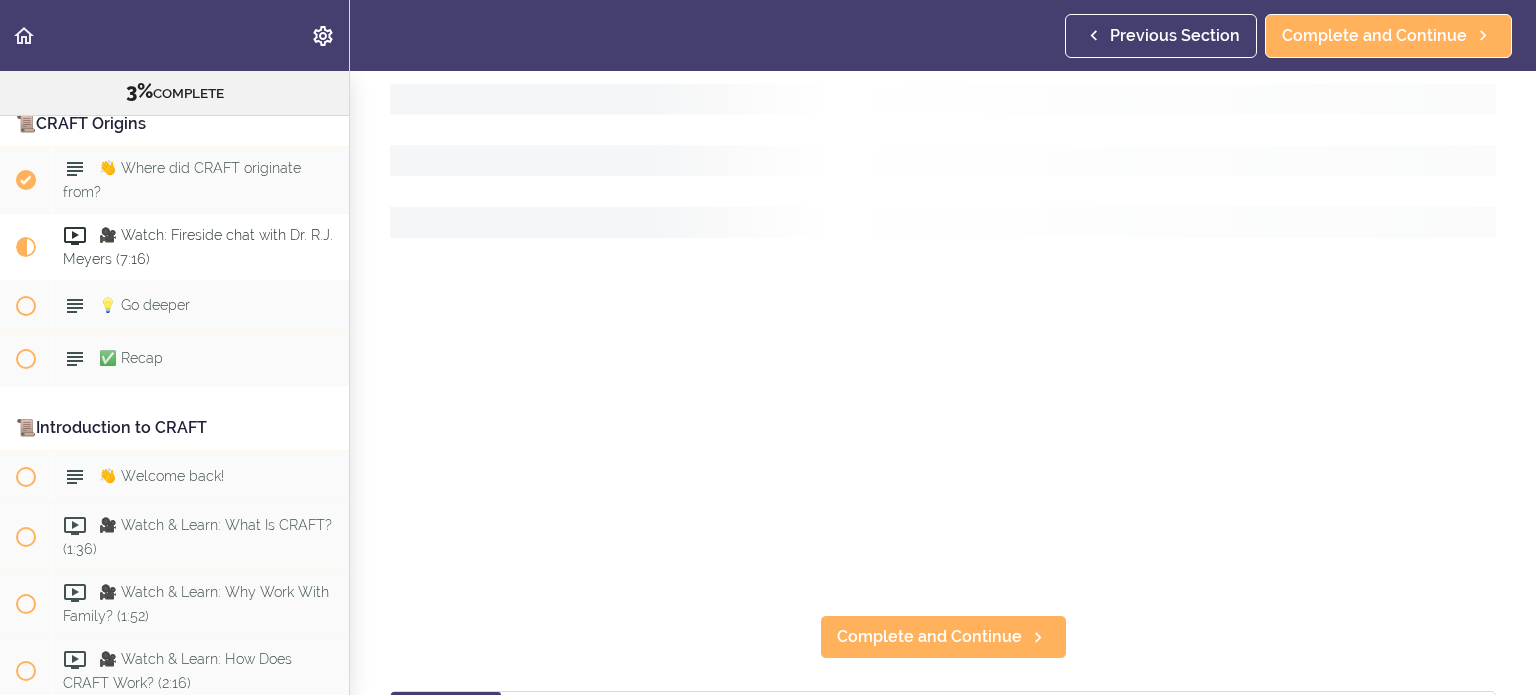 scroll, scrollTop: 0, scrollLeft: 0, axis: both 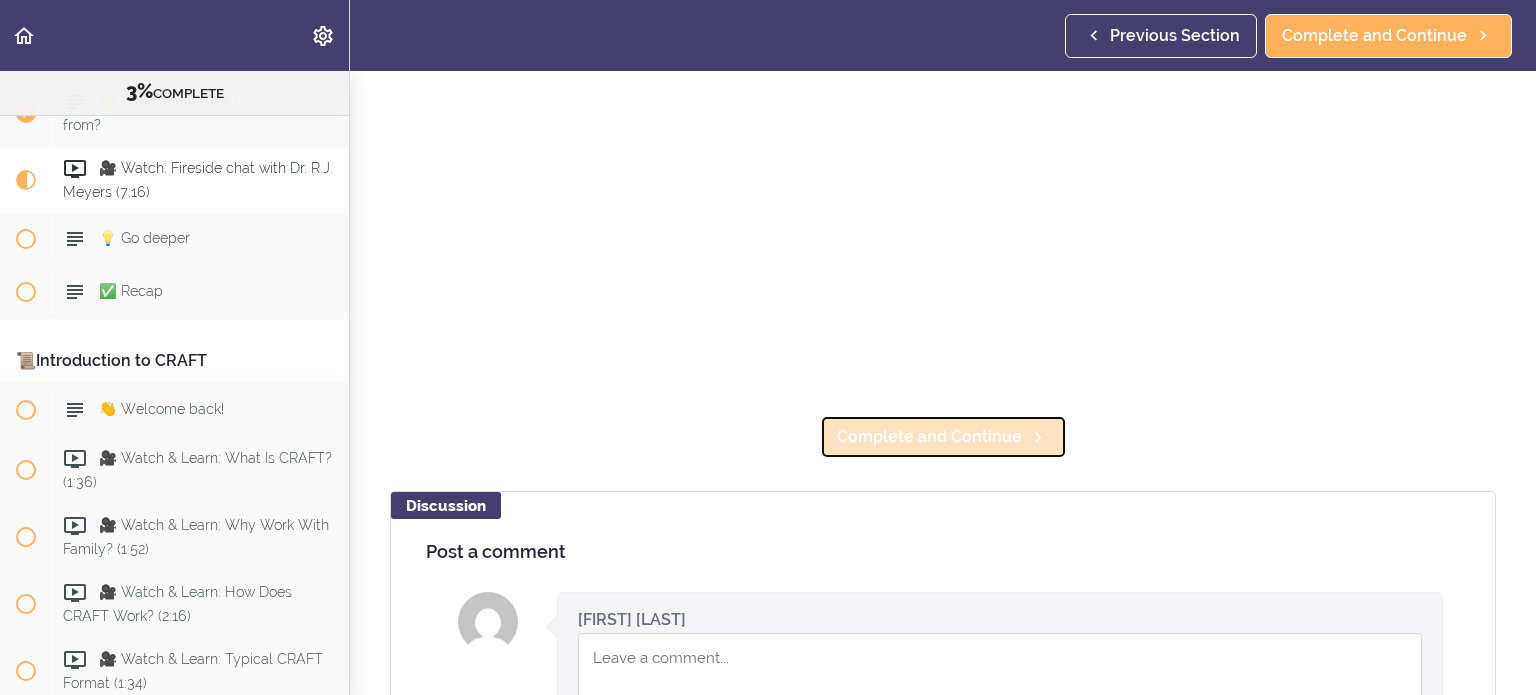 click on "Complete and Continue" at bounding box center [929, 437] 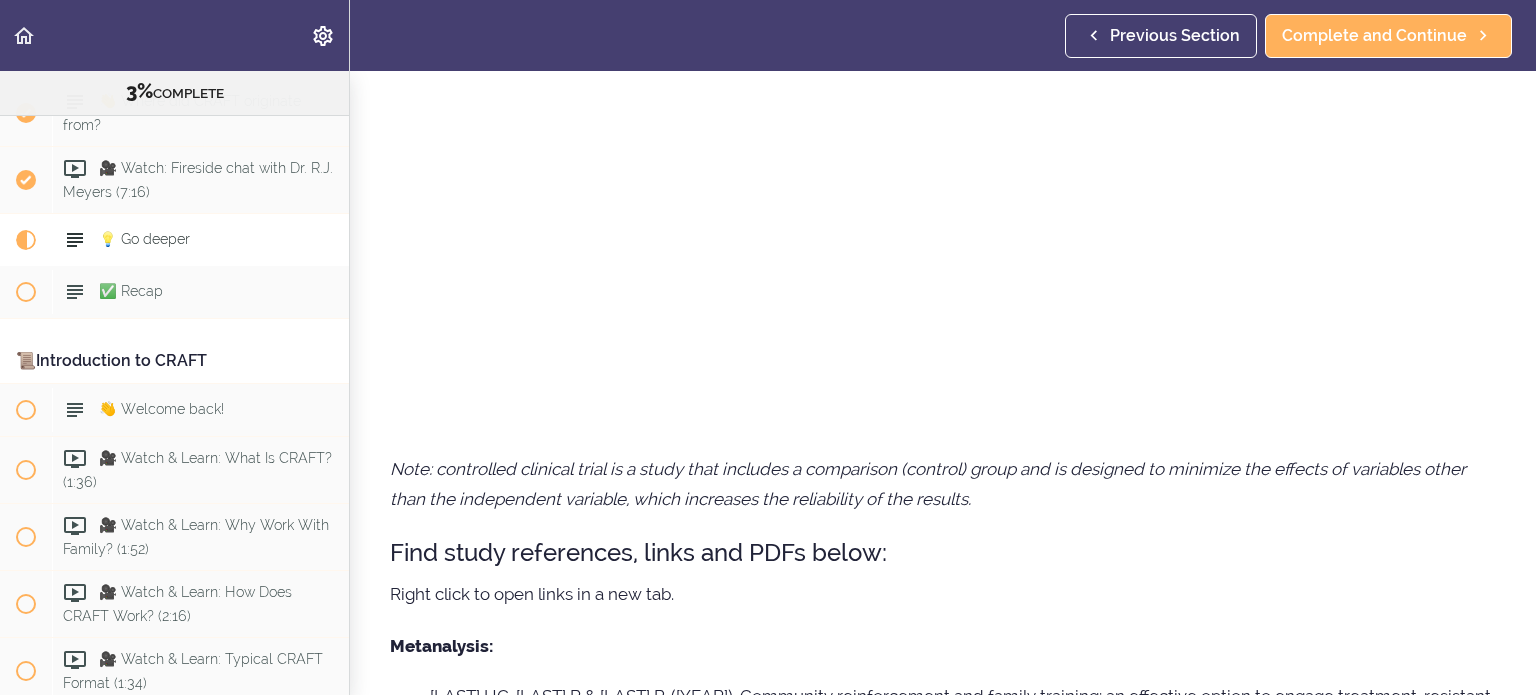 scroll, scrollTop: 0, scrollLeft: 0, axis: both 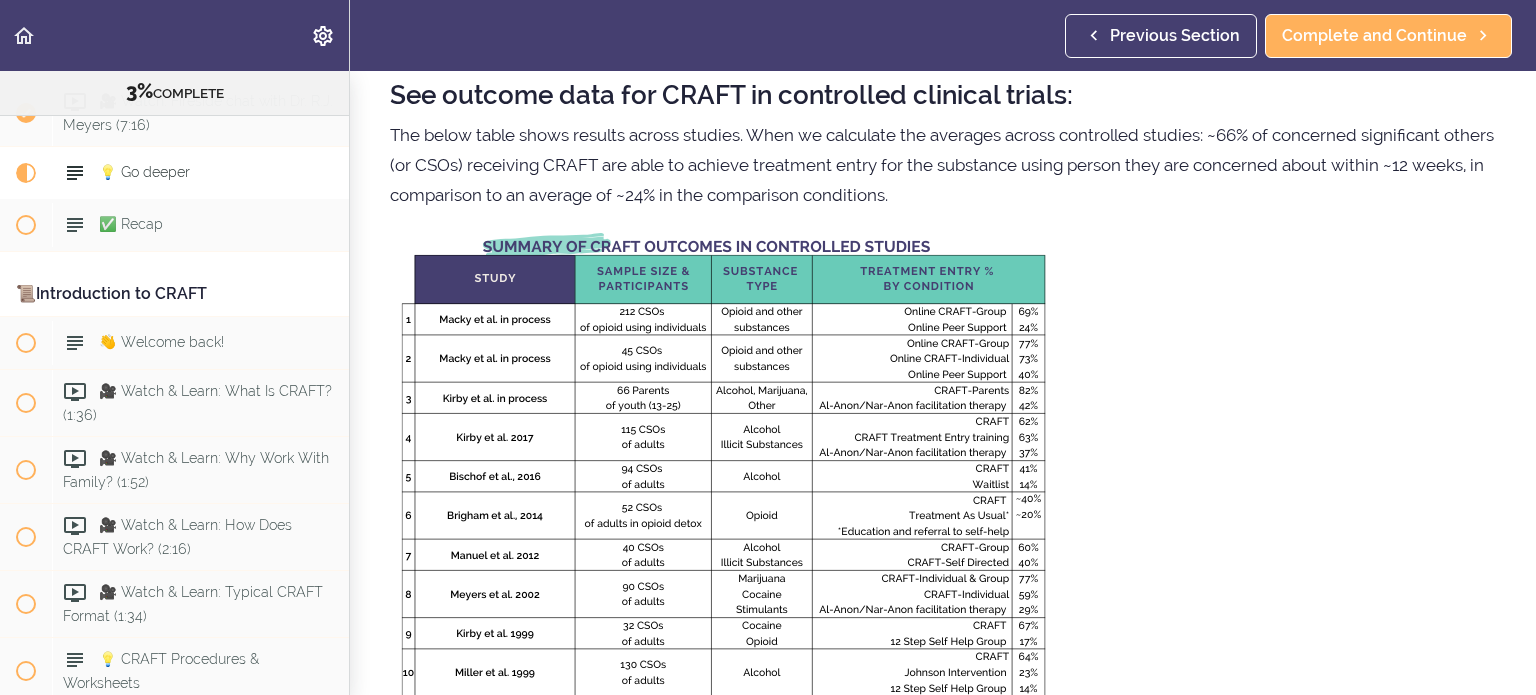 drag, startPoint x: 668, startPoint y: 239, endPoint x: 1442, endPoint y: 449, distance: 801.98254 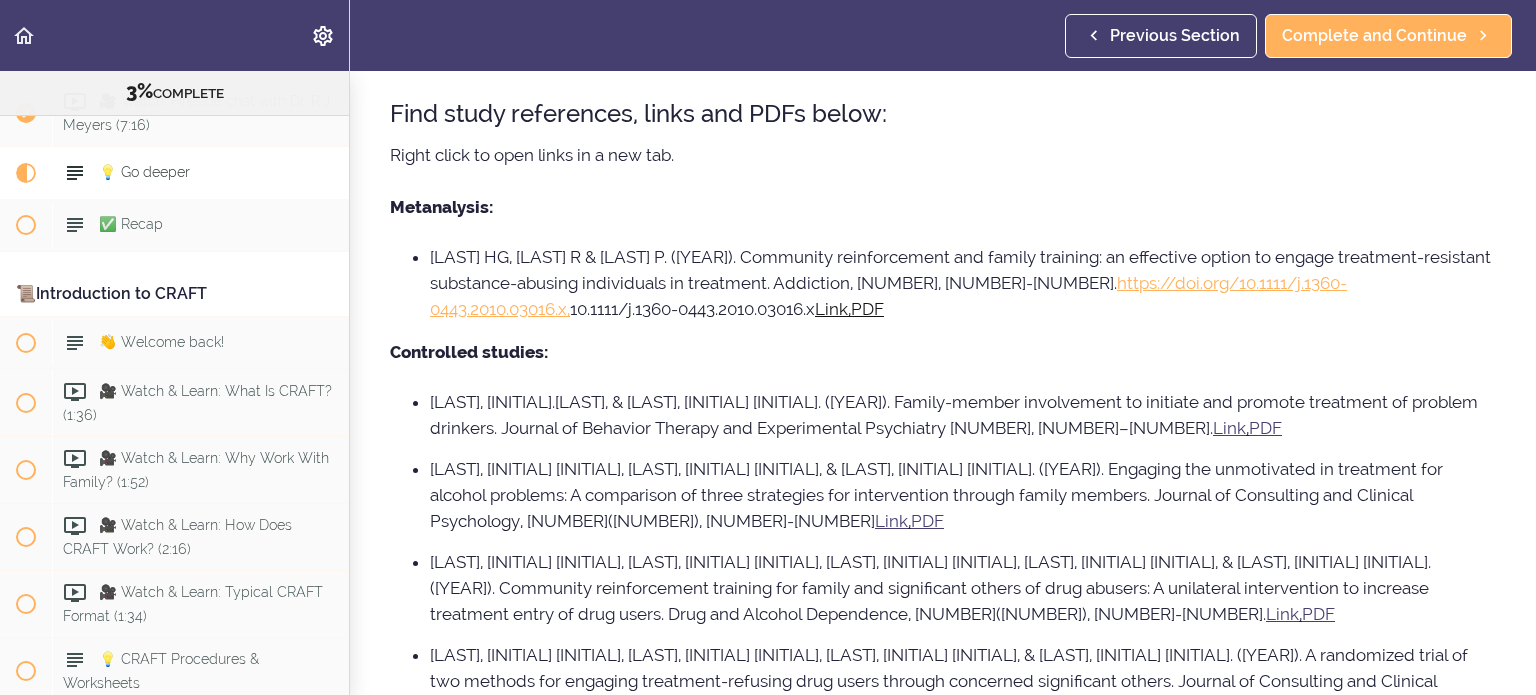 scroll, scrollTop: 900, scrollLeft: 0, axis: vertical 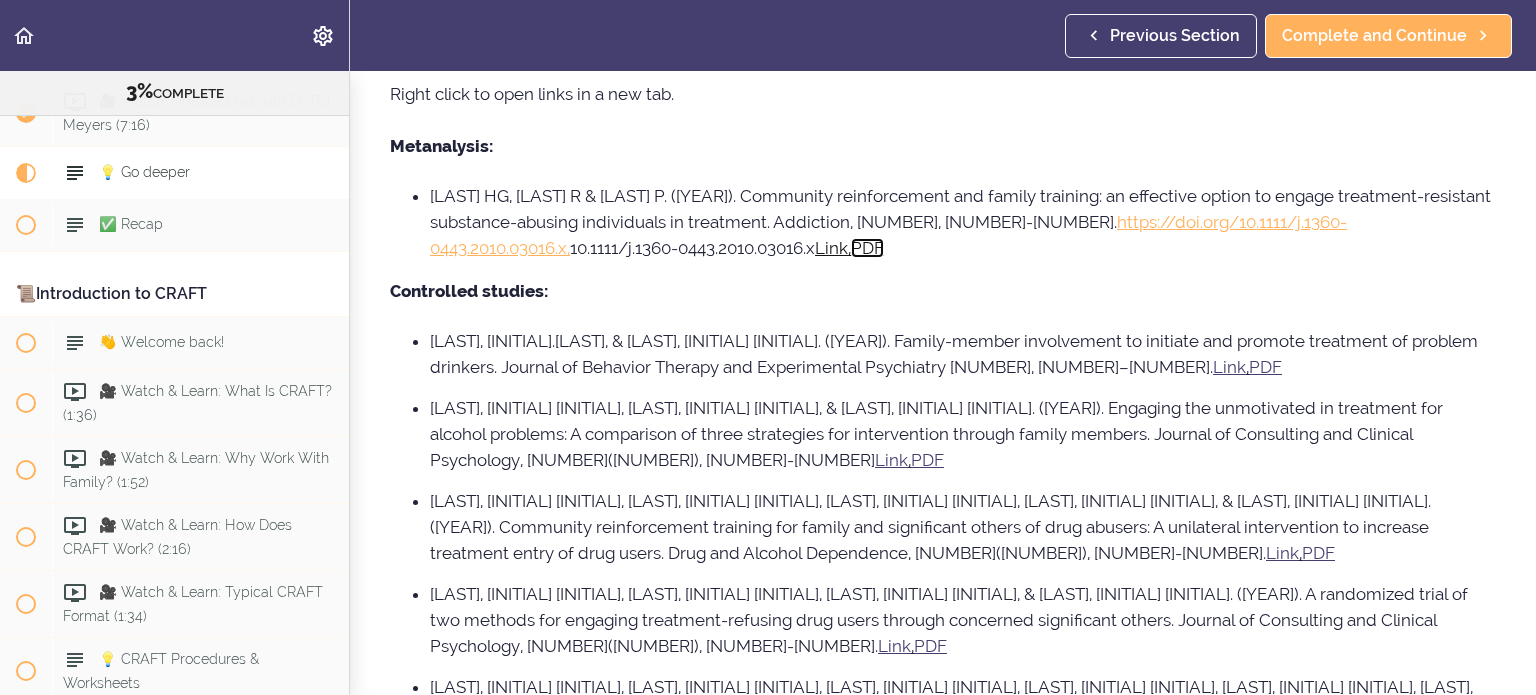click on "PDF" at bounding box center (867, 248) 